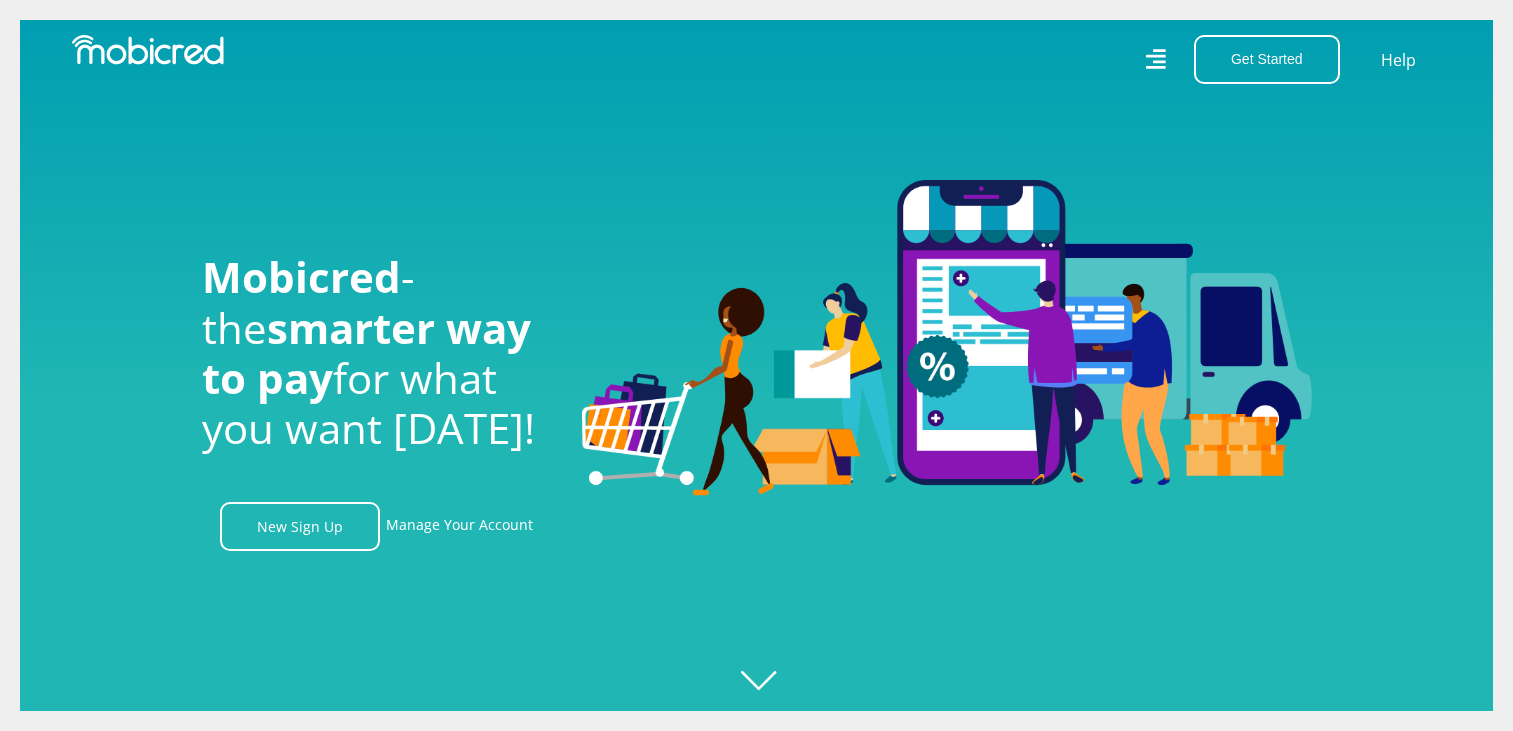 scroll, scrollTop: 0, scrollLeft: 0, axis: both 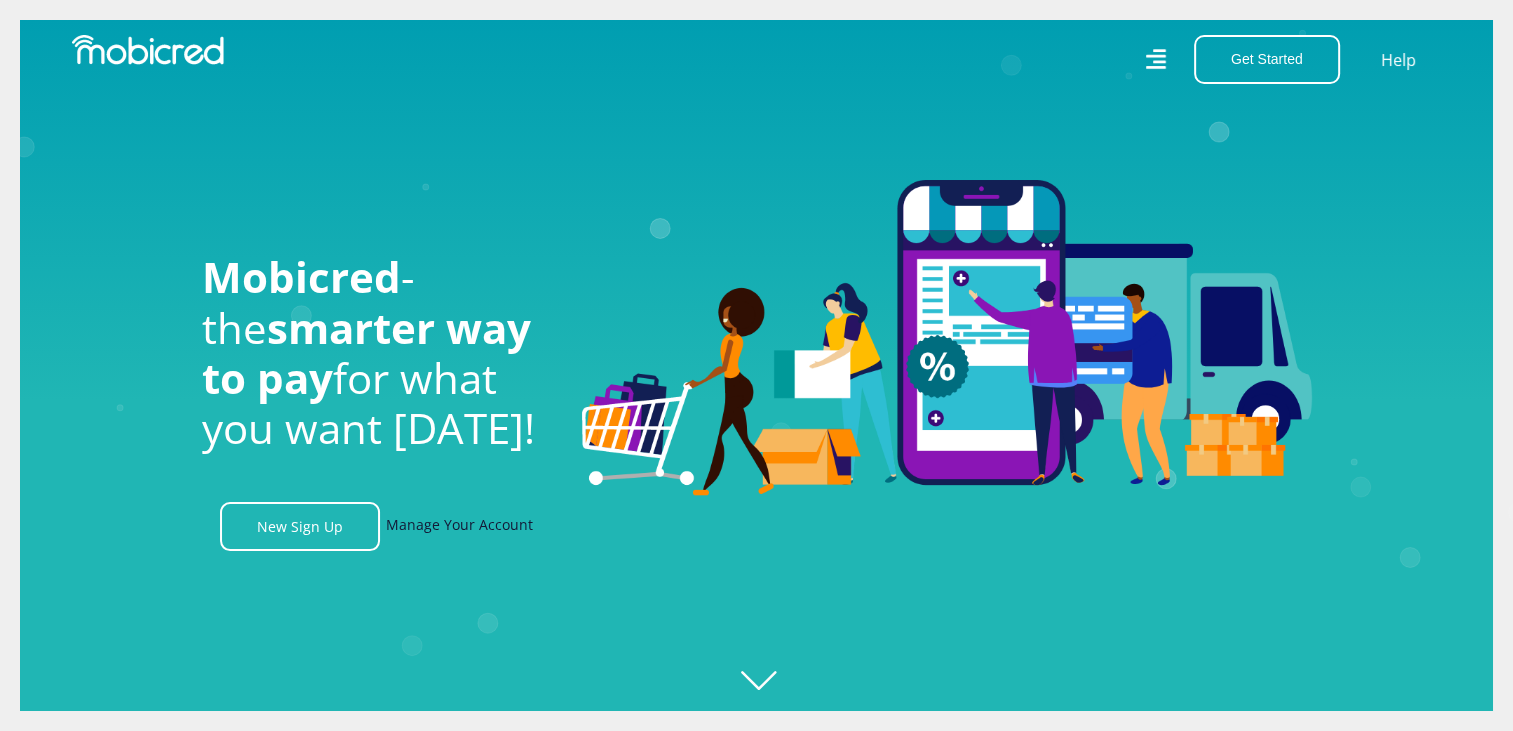 click on "Manage Your Account" at bounding box center (459, 526) 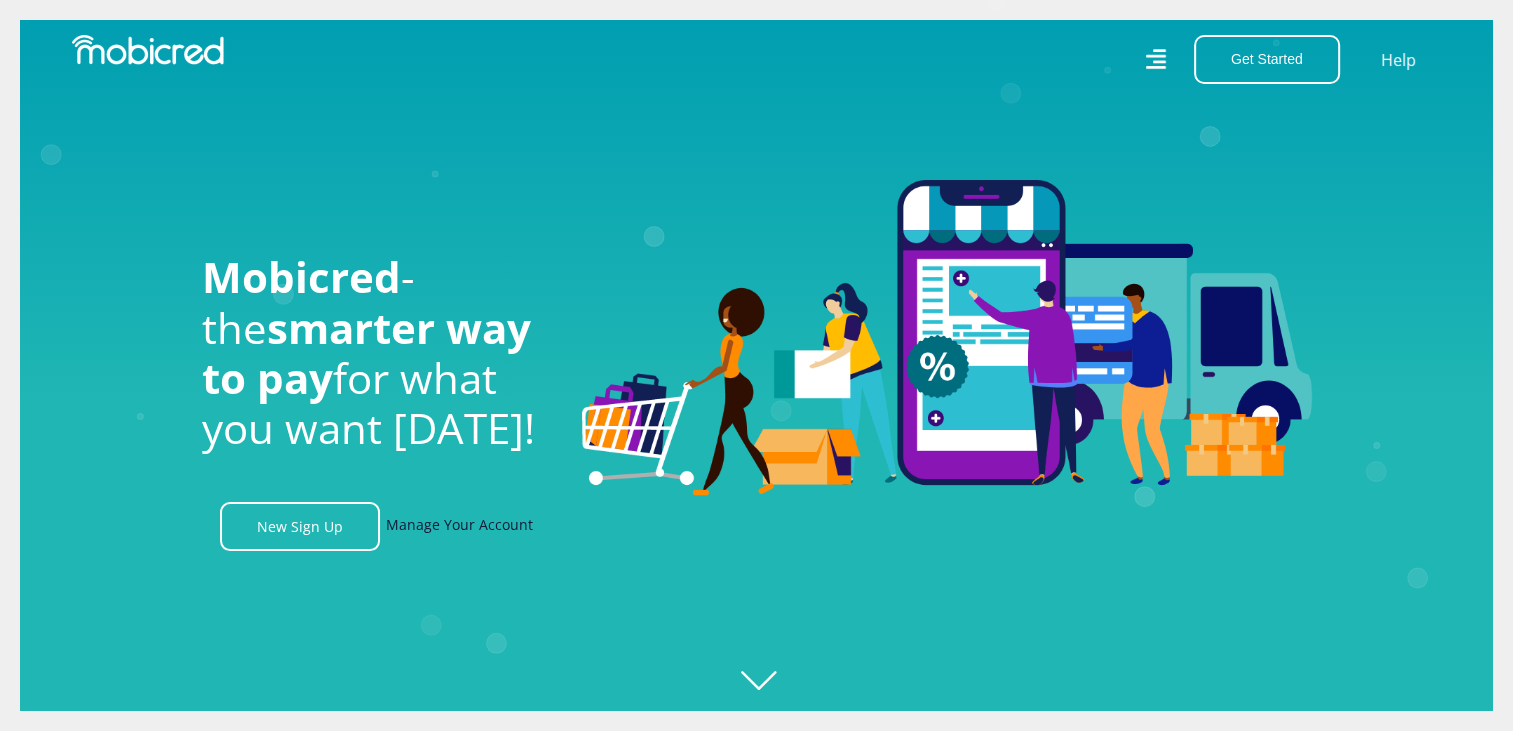 scroll, scrollTop: 0, scrollLeft: 2564, axis: horizontal 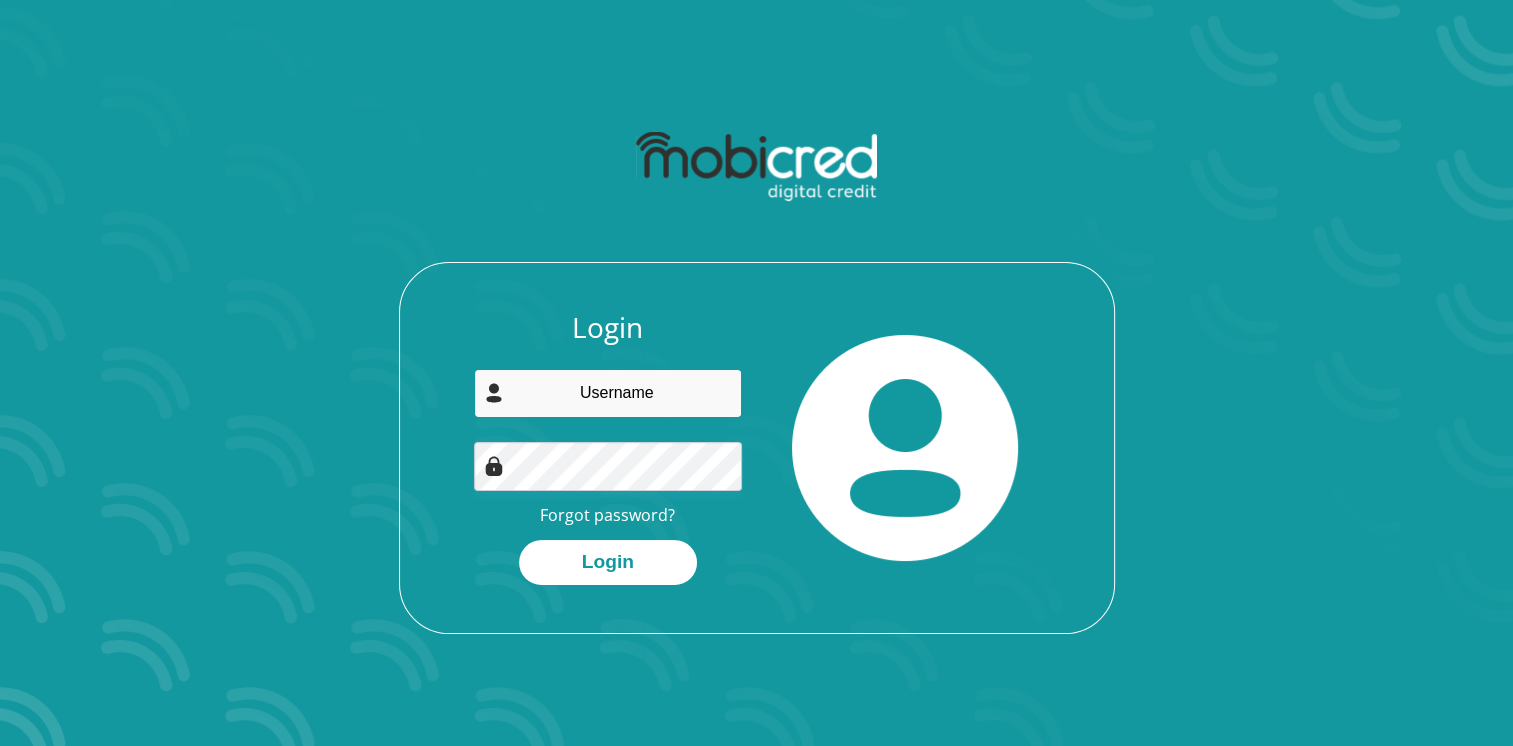 click at bounding box center [608, 393] 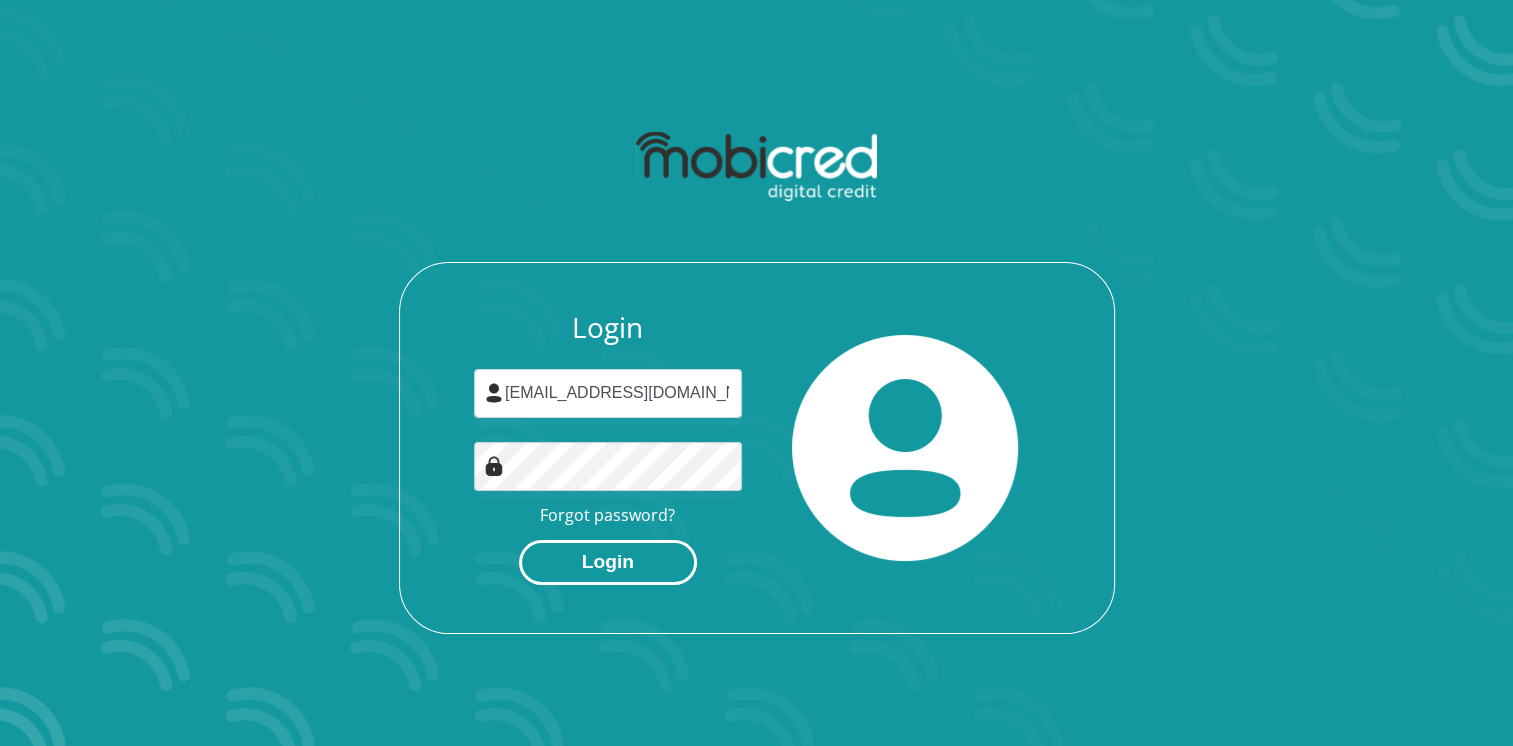 click on "Login" at bounding box center [608, 562] 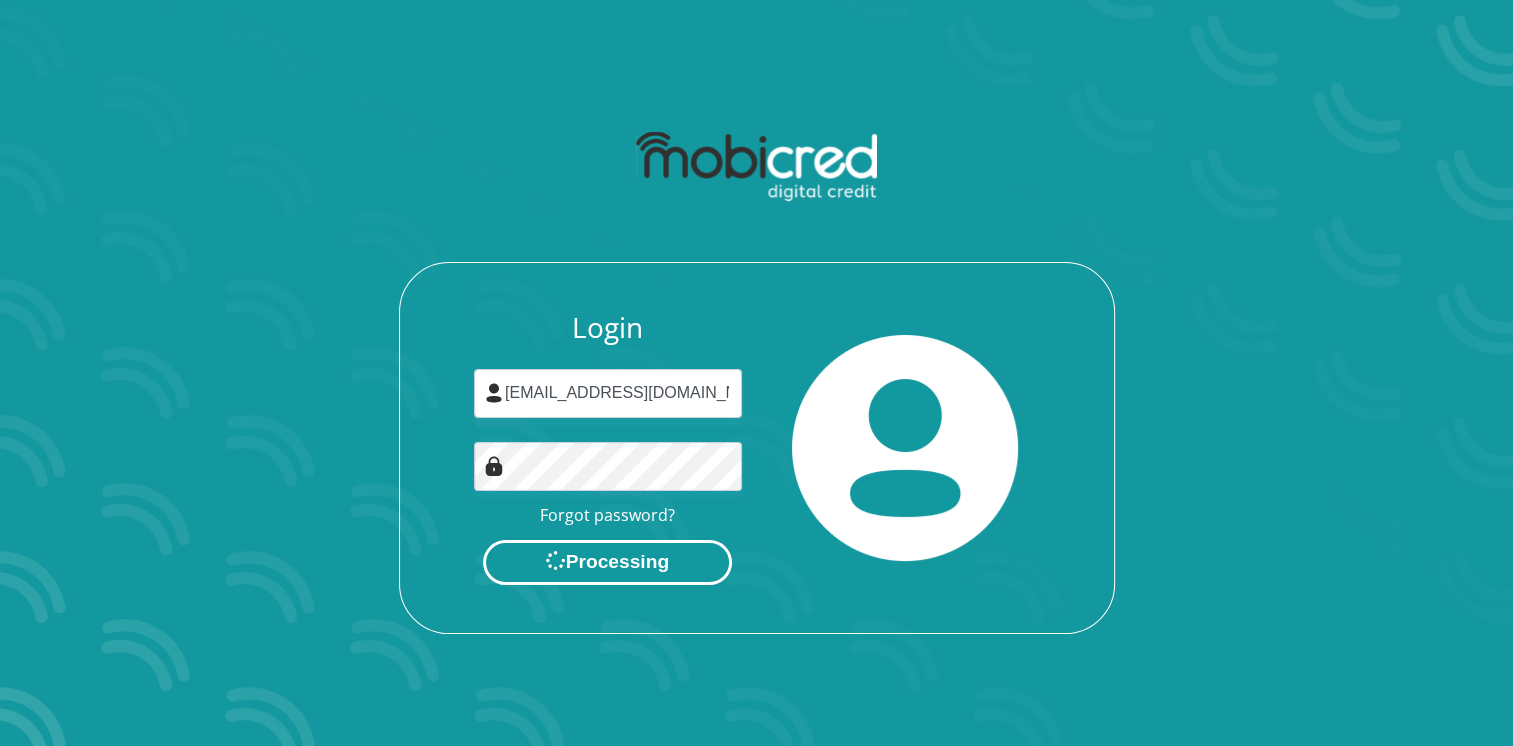 scroll, scrollTop: 0, scrollLeft: 0, axis: both 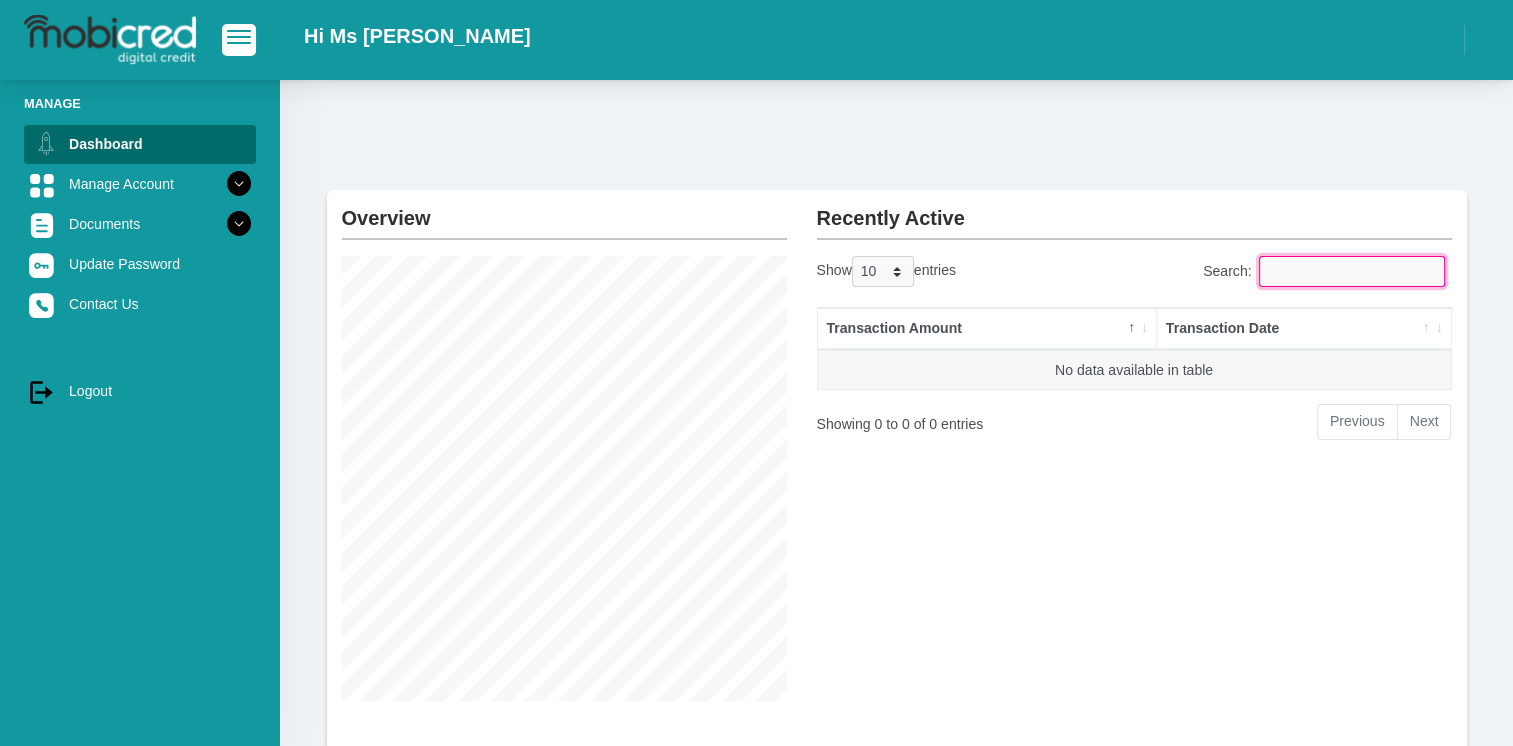 click on "Search:" at bounding box center [1352, 271] 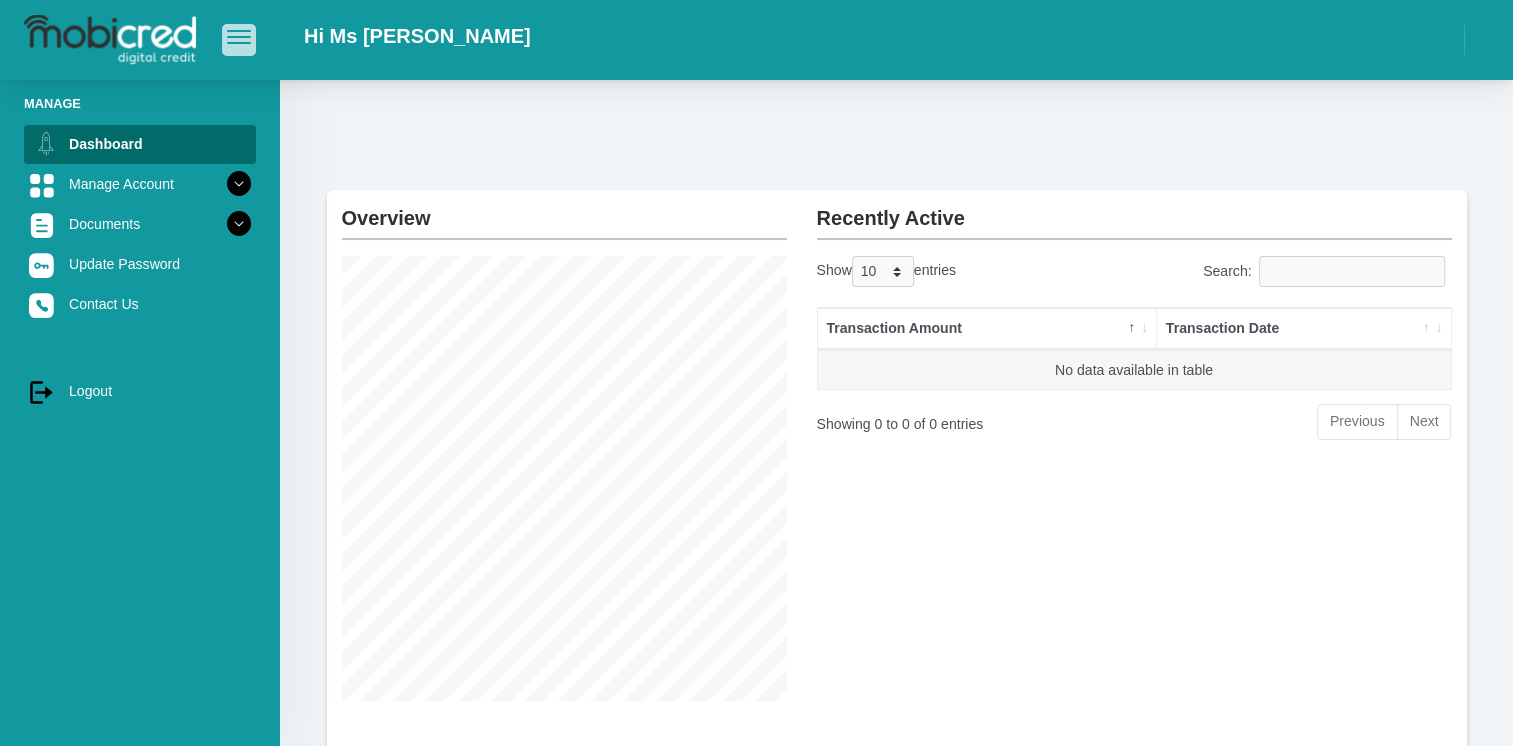 click at bounding box center (239, 31) 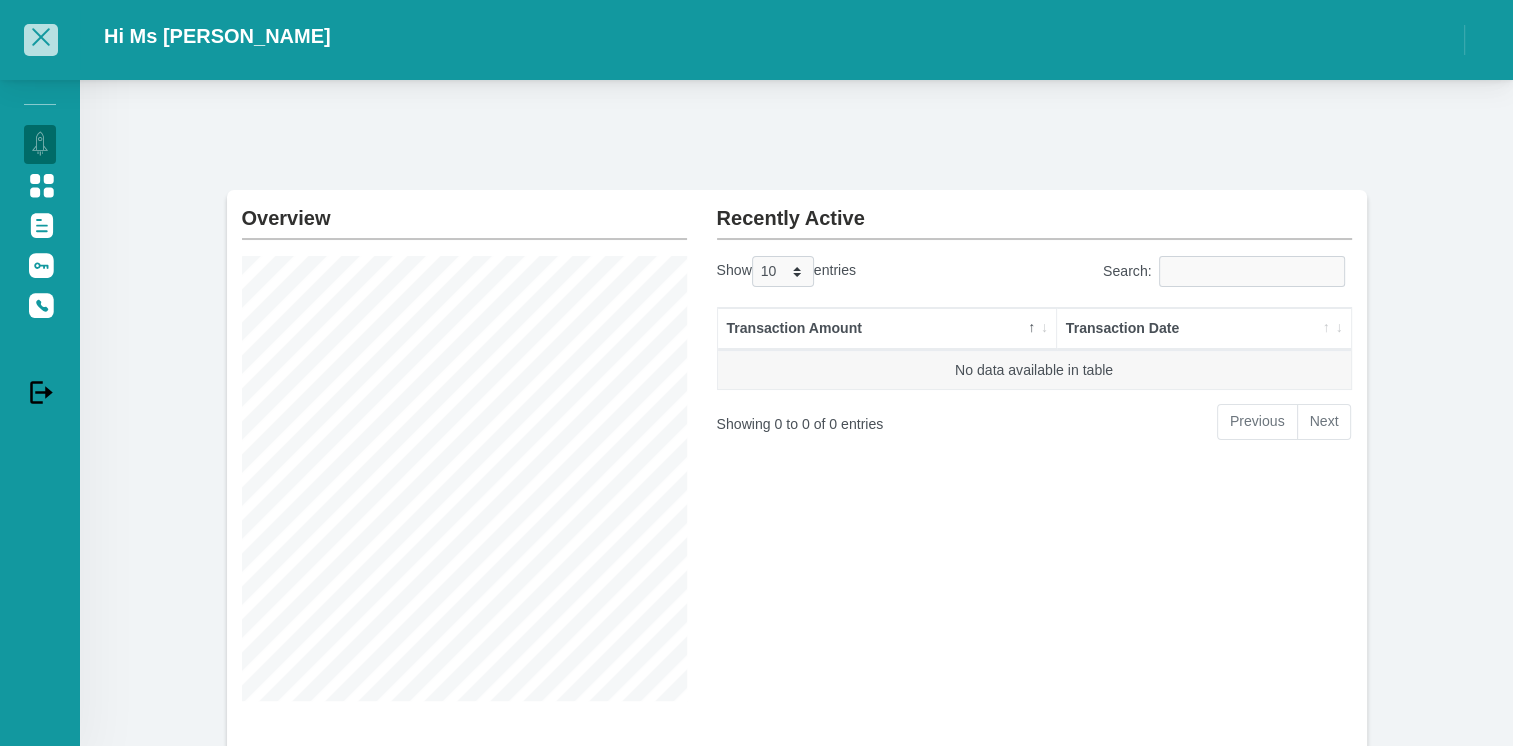 click at bounding box center (41, 37) 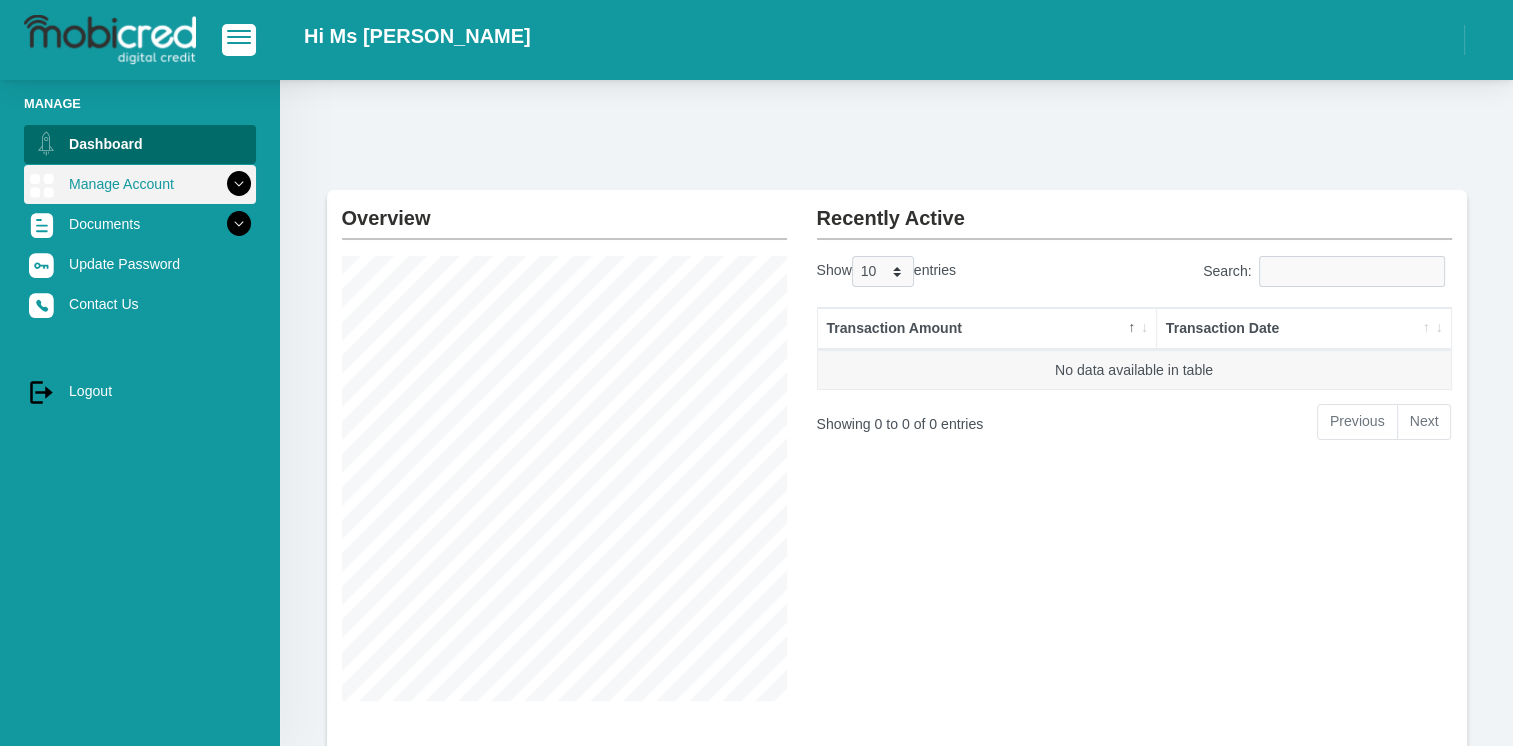 click at bounding box center [239, 184] 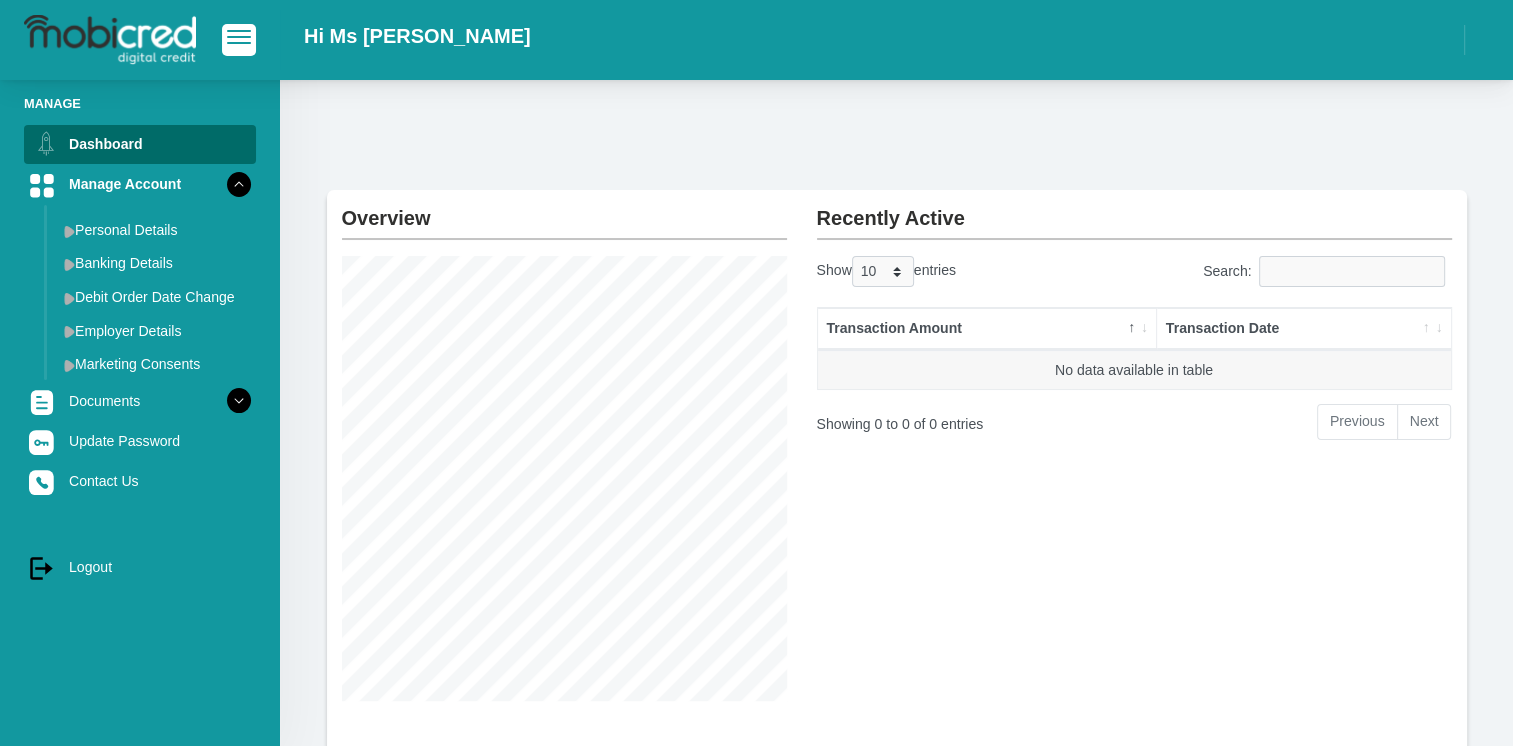 click on "Recently Active
Show  10 25 50 100  entries Search:
Transaction Amount Transaction Date
No data available in table
Showing 0 to 0 of 0 entries Previous Next" at bounding box center [1134, 562] 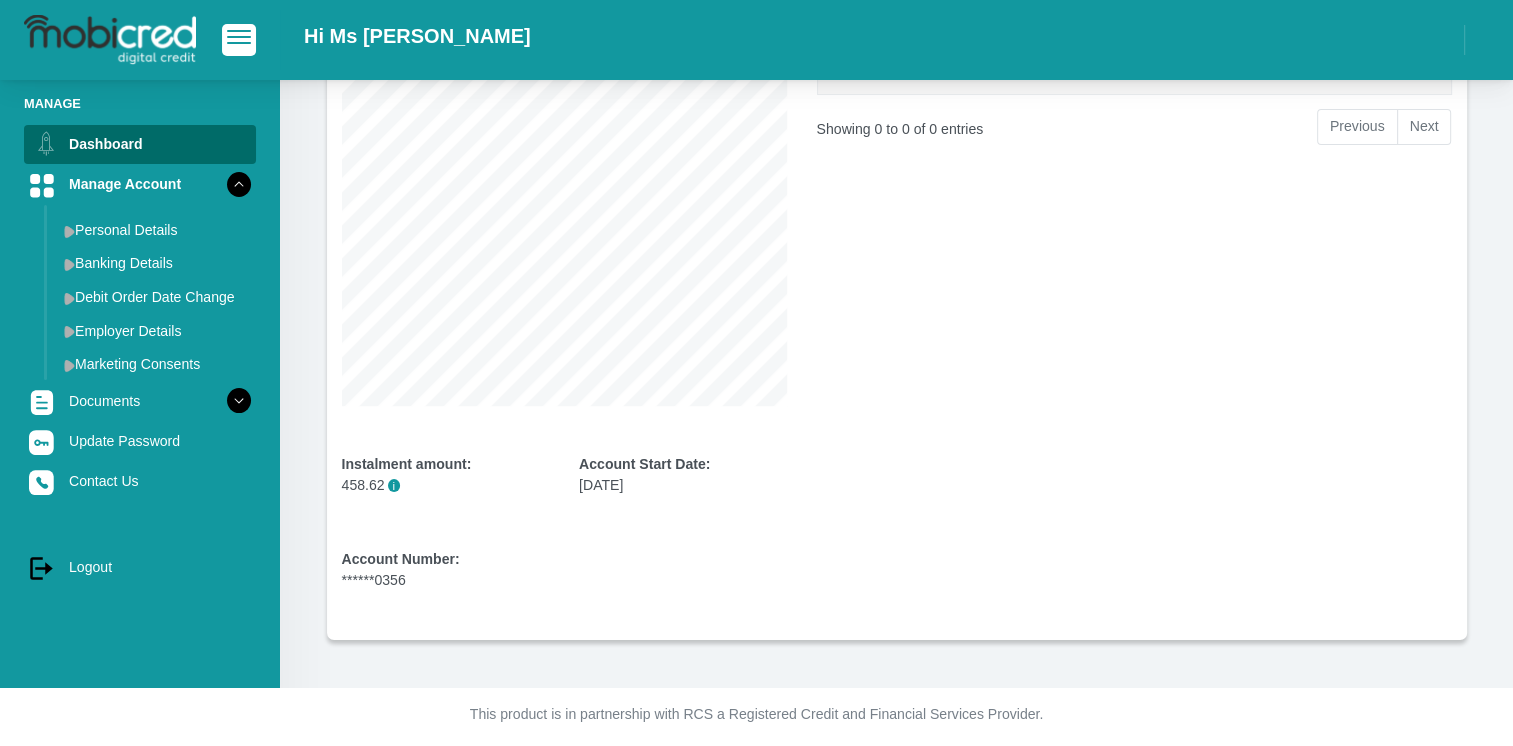 scroll, scrollTop: 304, scrollLeft: 0, axis: vertical 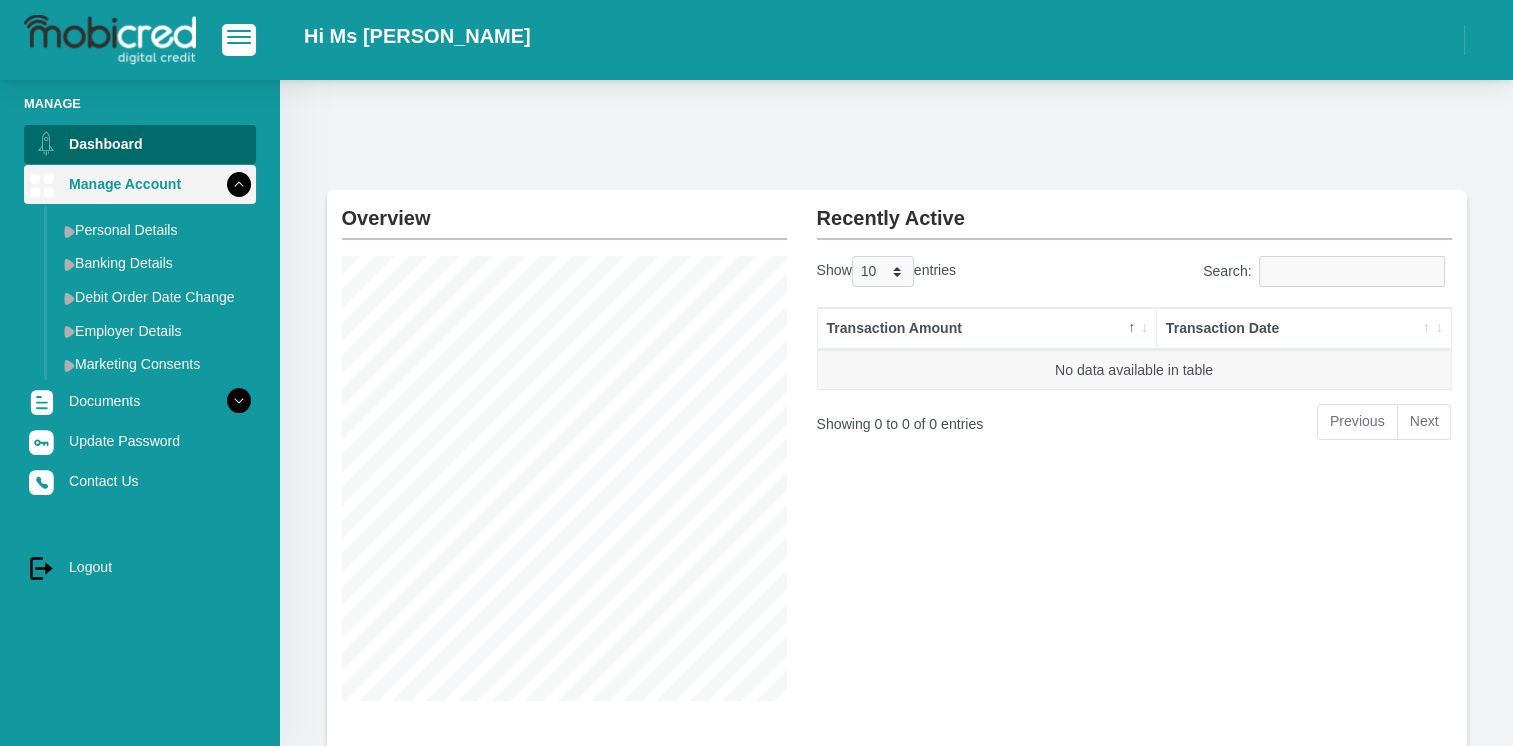 click on "Manage Account" at bounding box center [140, 184] 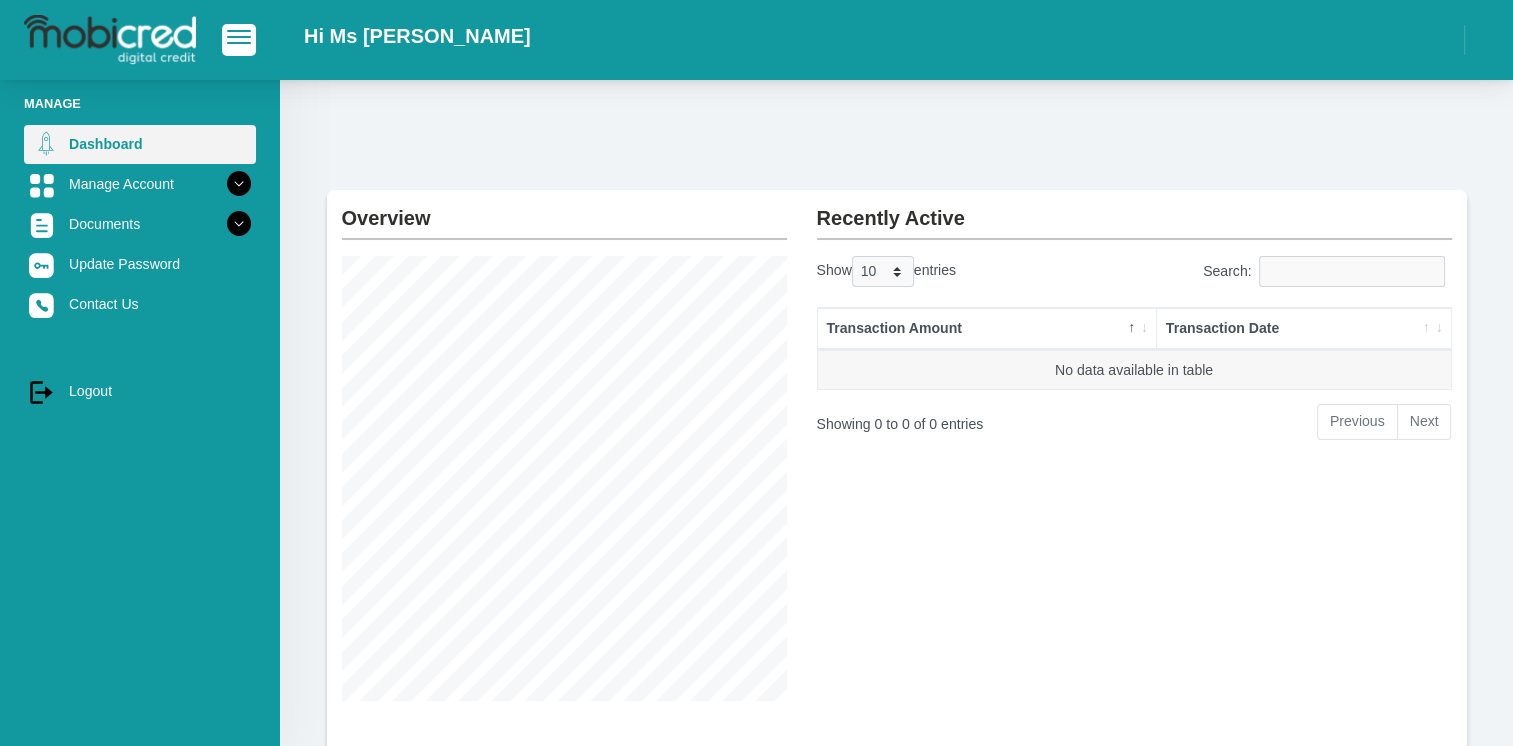 click on "Dashboard" at bounding box center (140, 144) 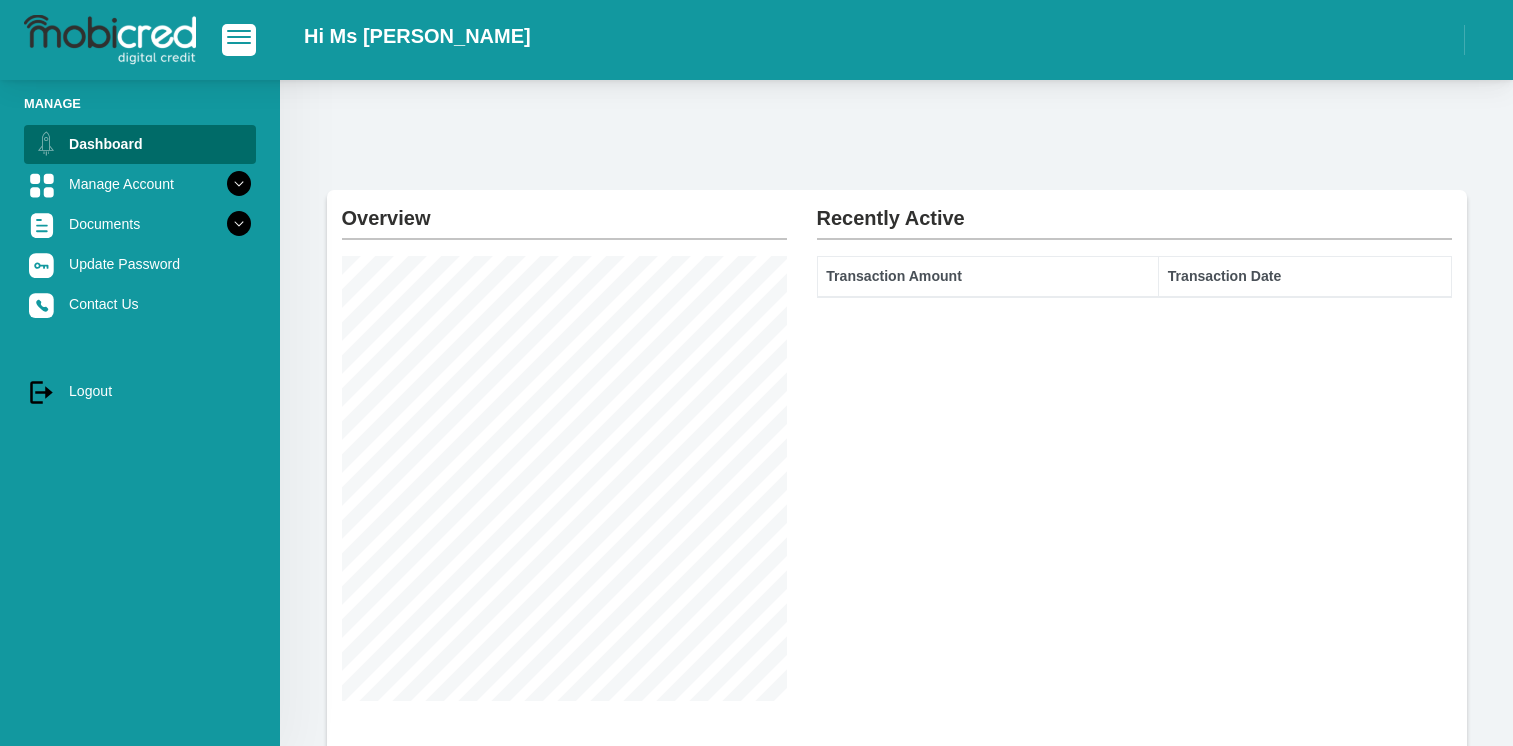 scroll, scrollTop: 0, scrollLeft: 0, axis: both 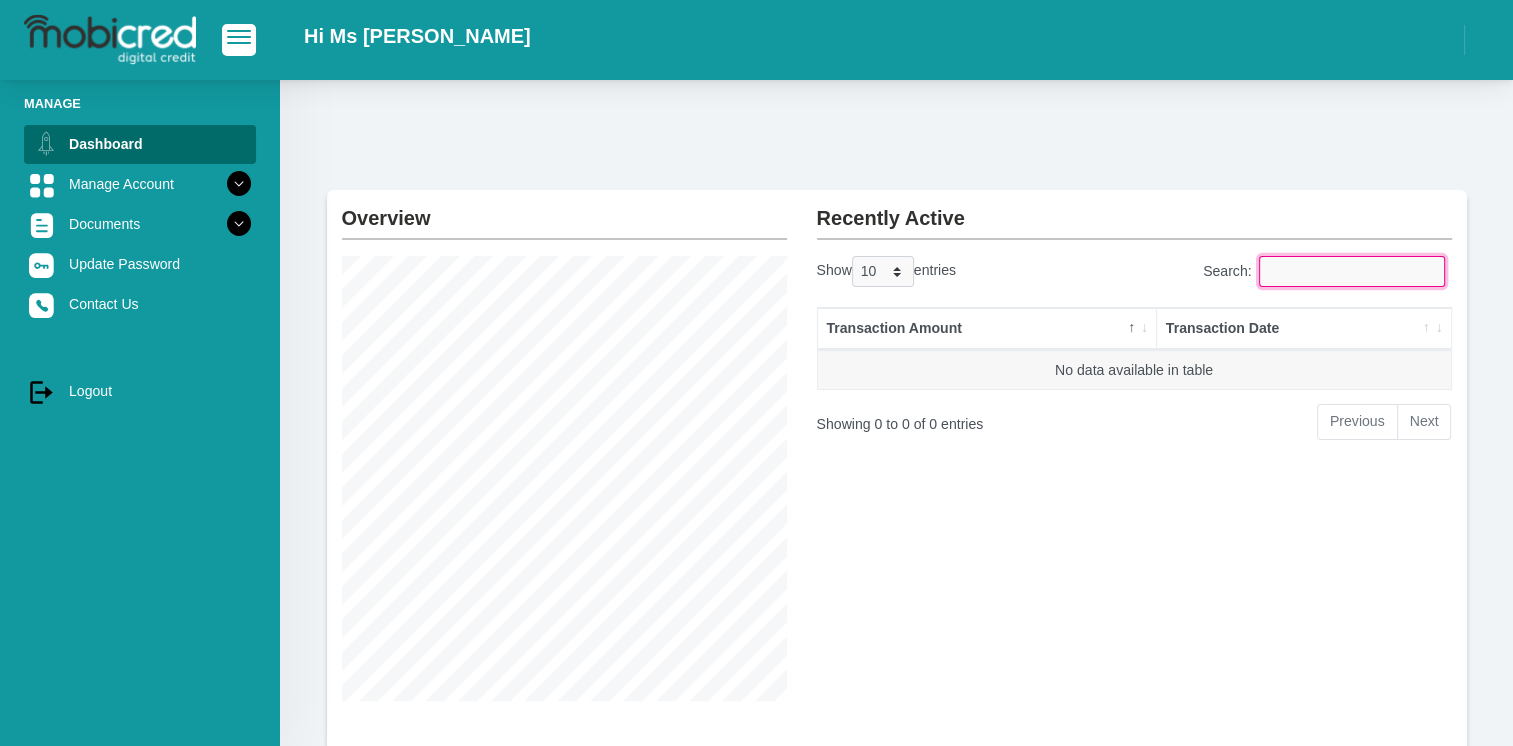 click on "Search:" at bounding box center [1352, 271] 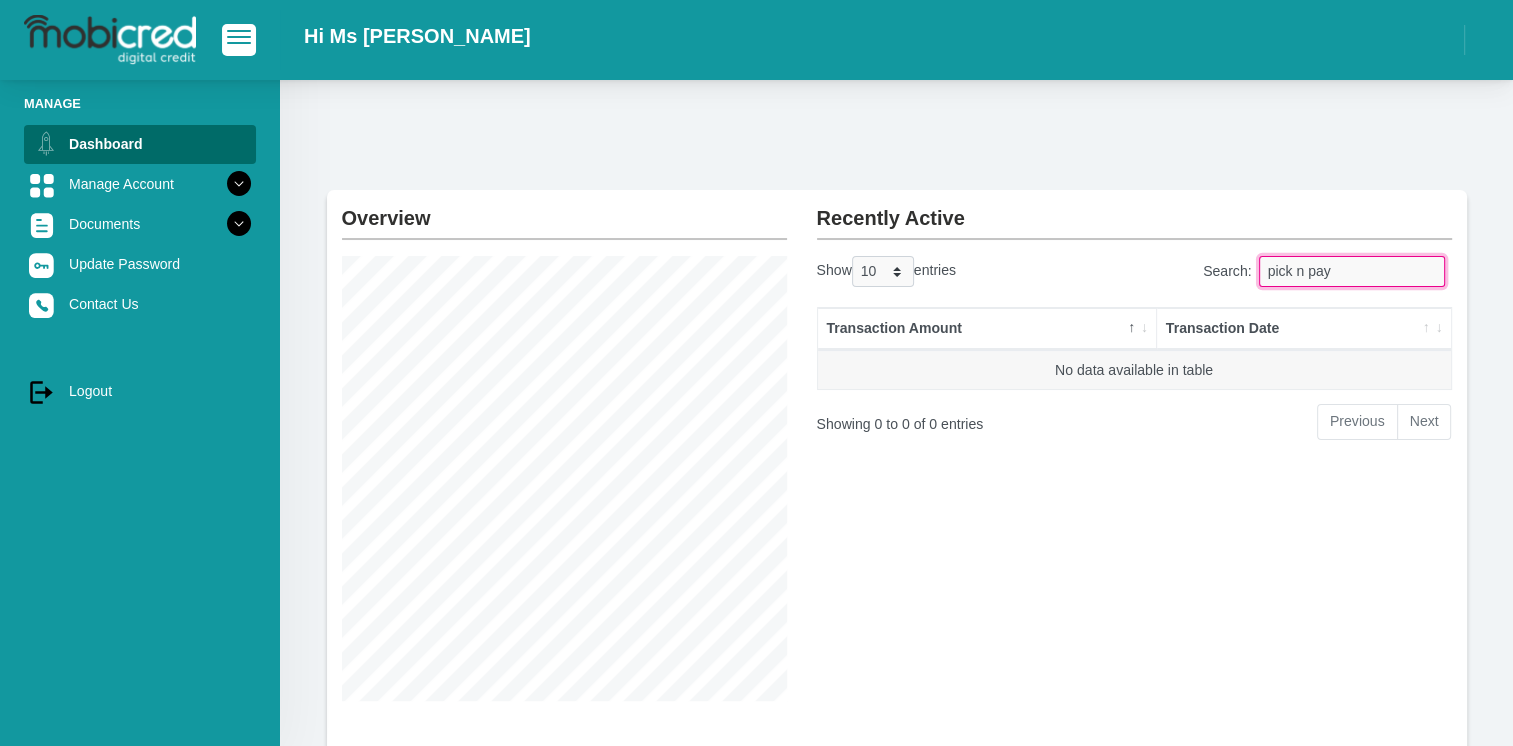 type on "pick n pay" 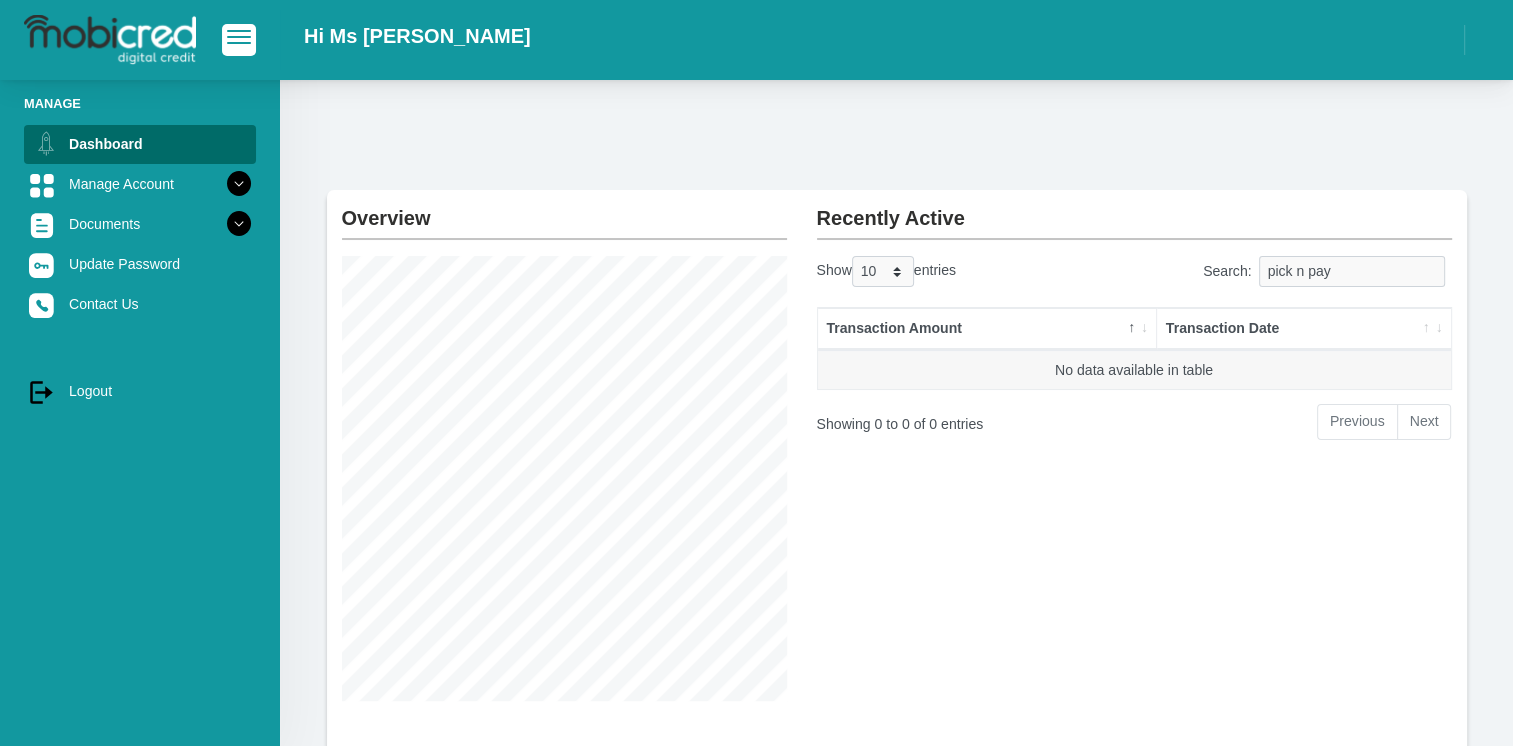click on "Next" at bounding box center (1425, 422) 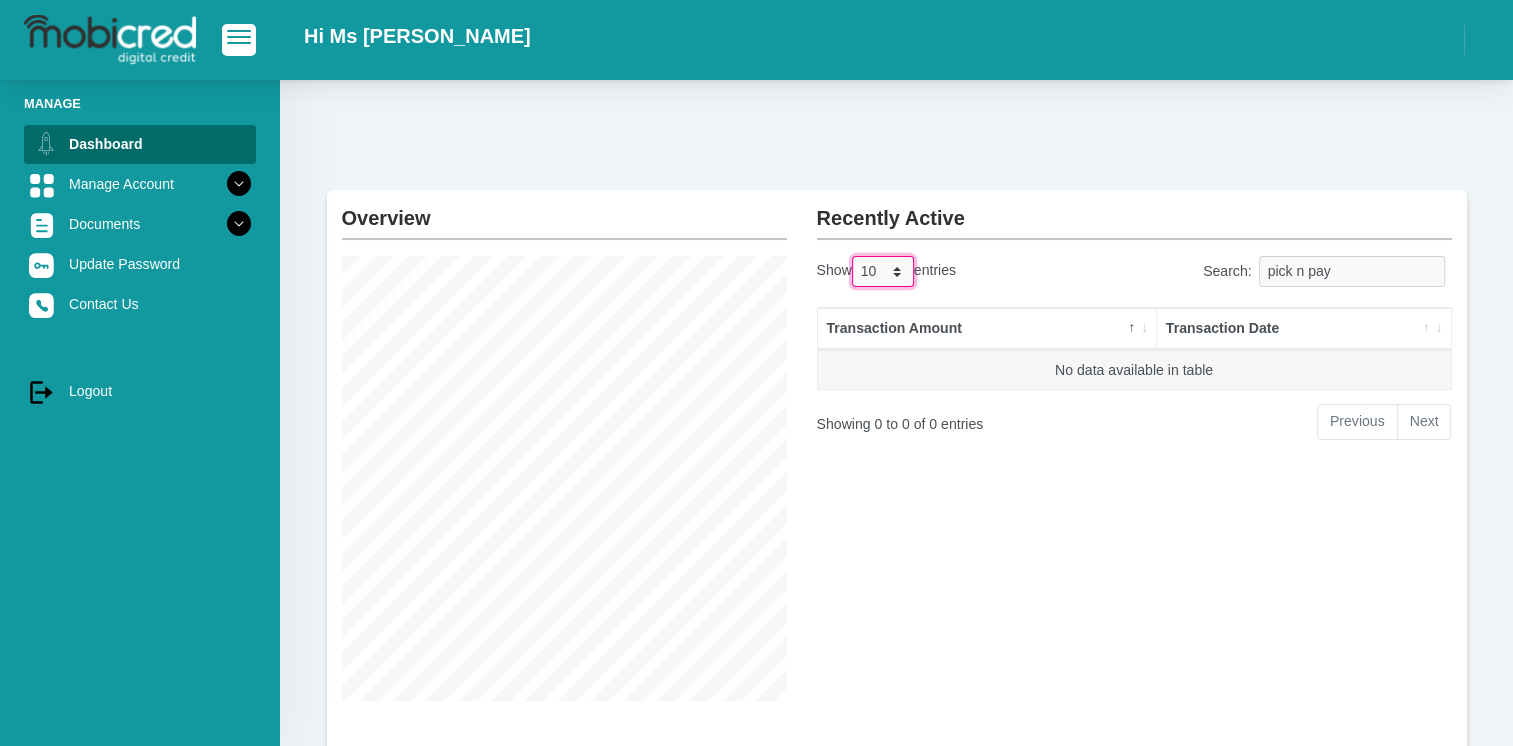 click on "10 25 50 100" at bounding box center [883, 271] 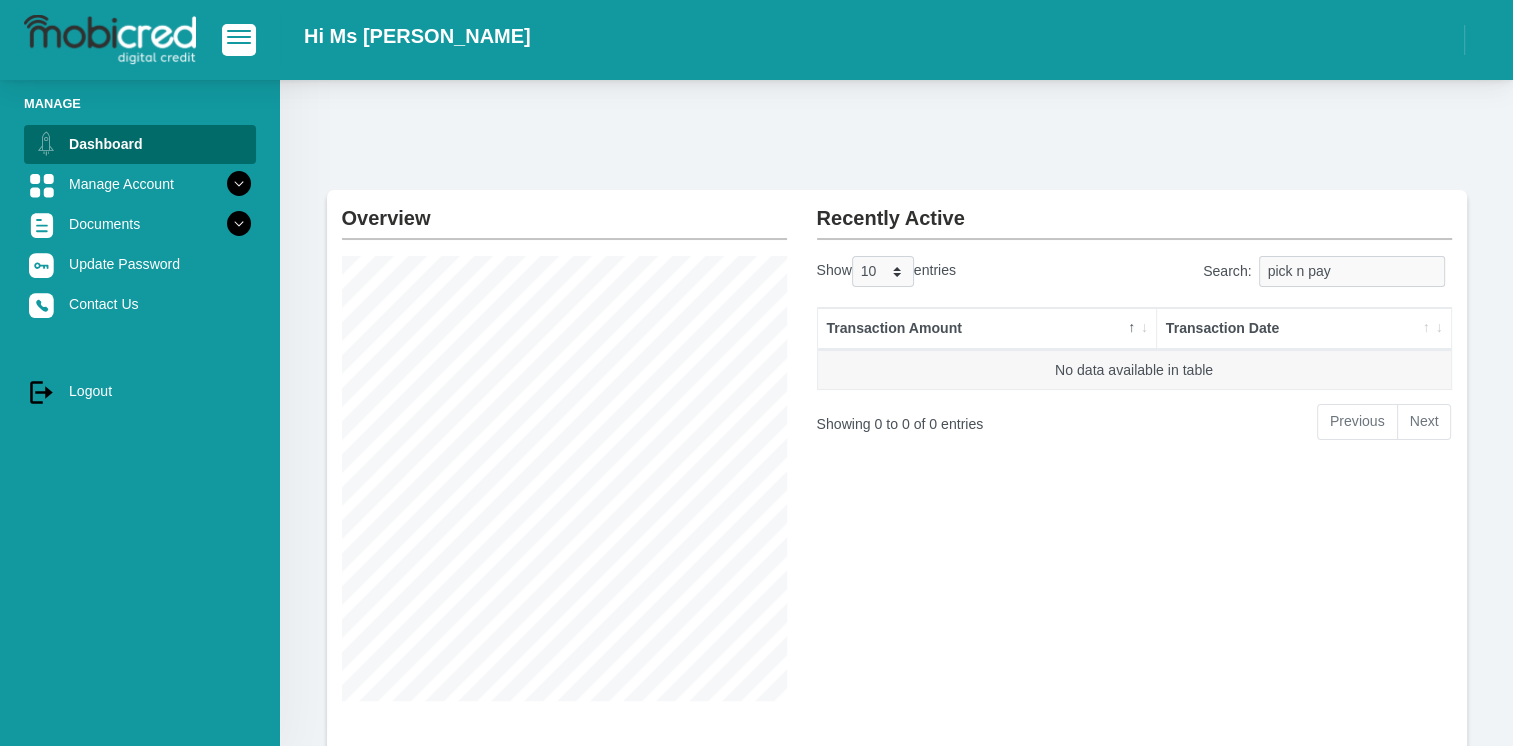 click on "Recently Active
Show  10 25 50 100  entries Search: pick n pay
Transaction Amount Transaction Date
No data available in table
Showing 0 to 0 of 0 entries Previous Next" at bounding box center [1134, 562] 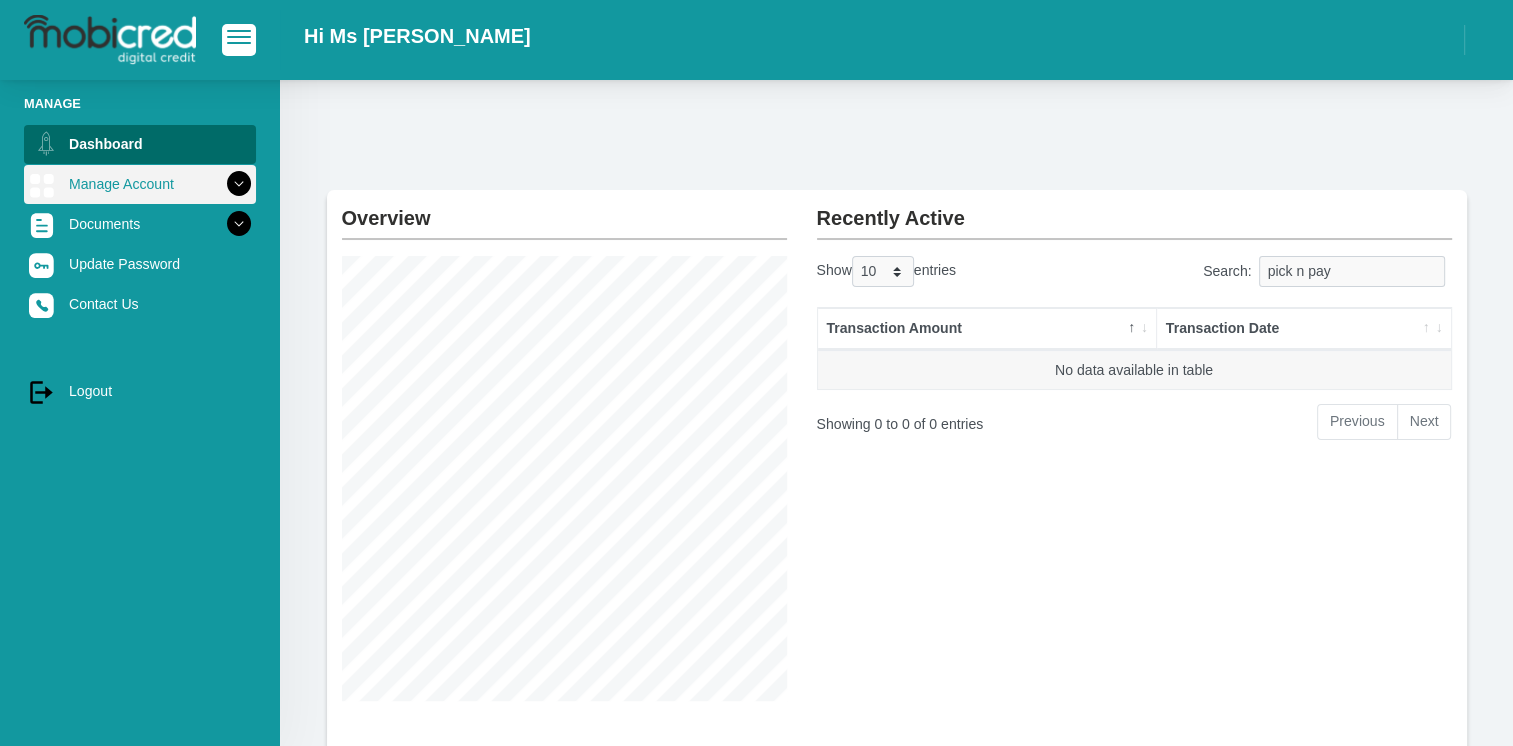 click at bounding box center (239, 184) 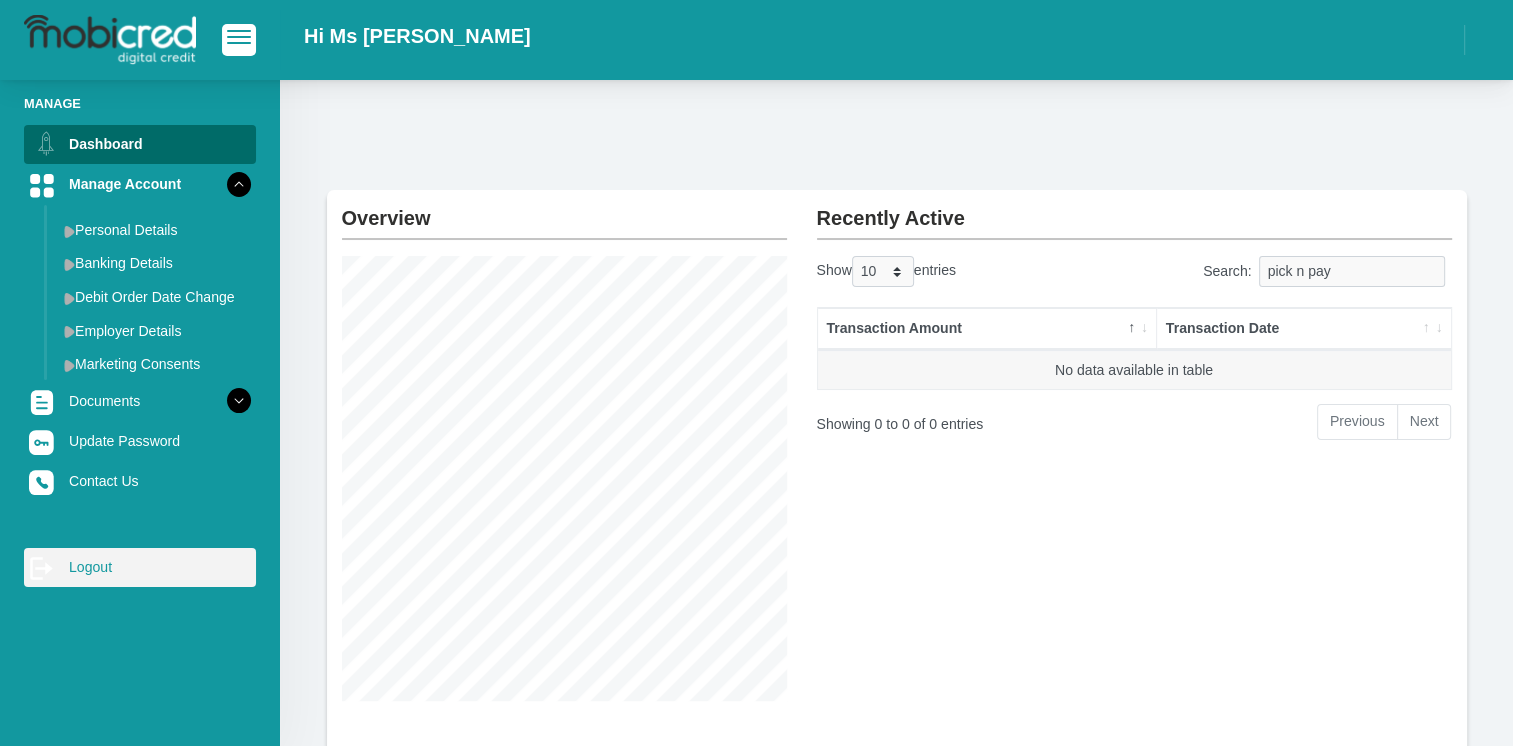 click on "log out
Logout" at bounding box center [140, 567] 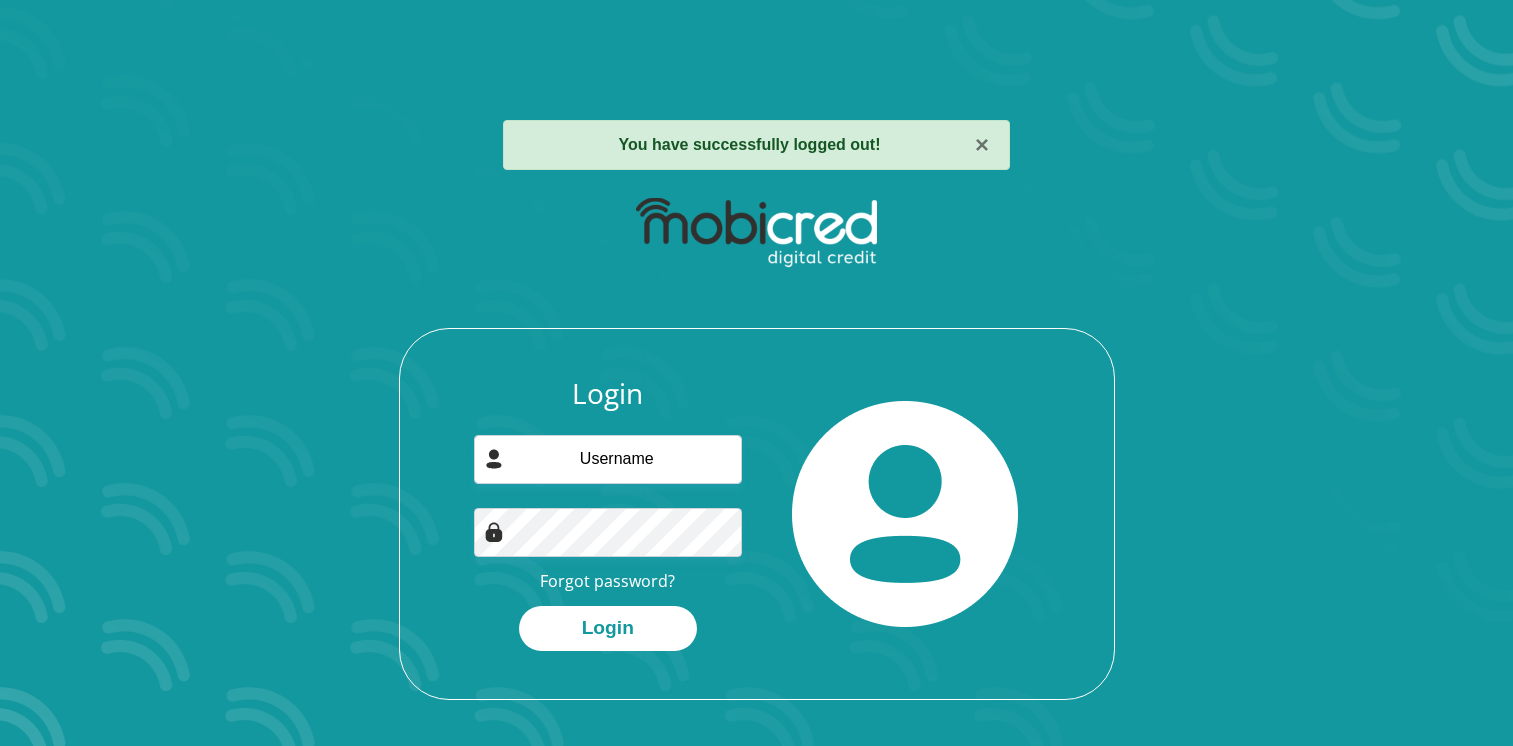 scroll, scrollTop: 0, scrollLeft: 0, axis: both 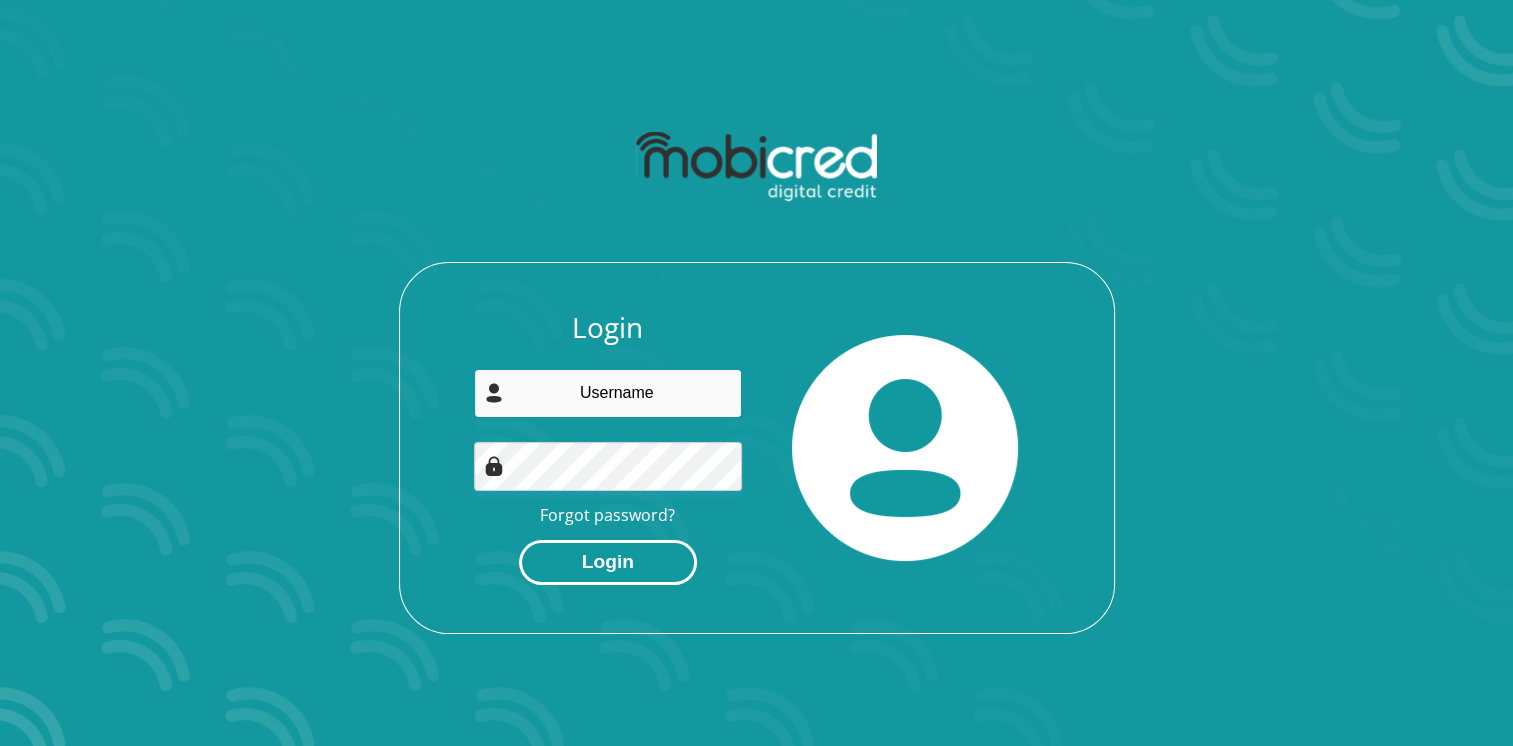 type on "[EMAIL_ADDRESS][DOMAIN_NAME]" 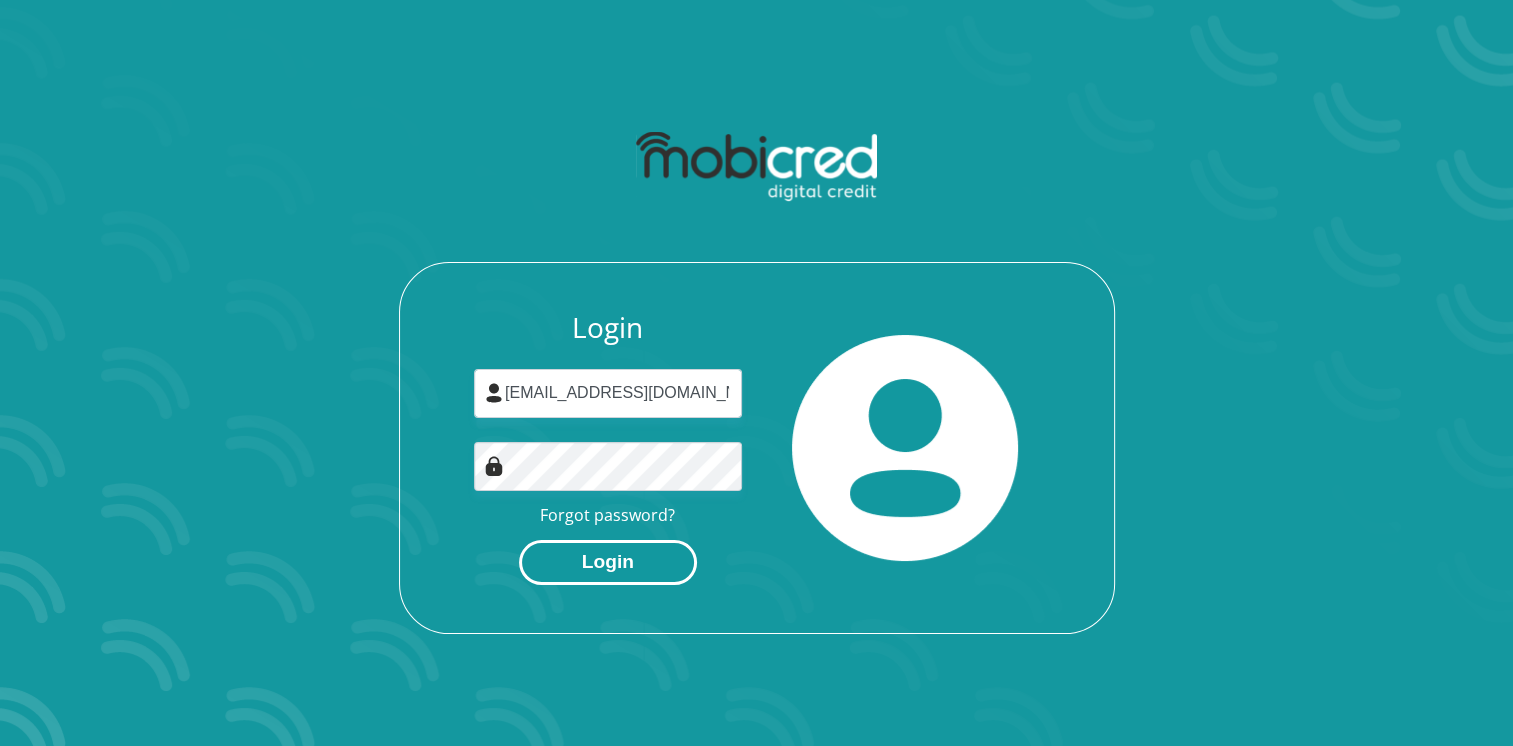 click on "Login" at bounding box center (608, 562) 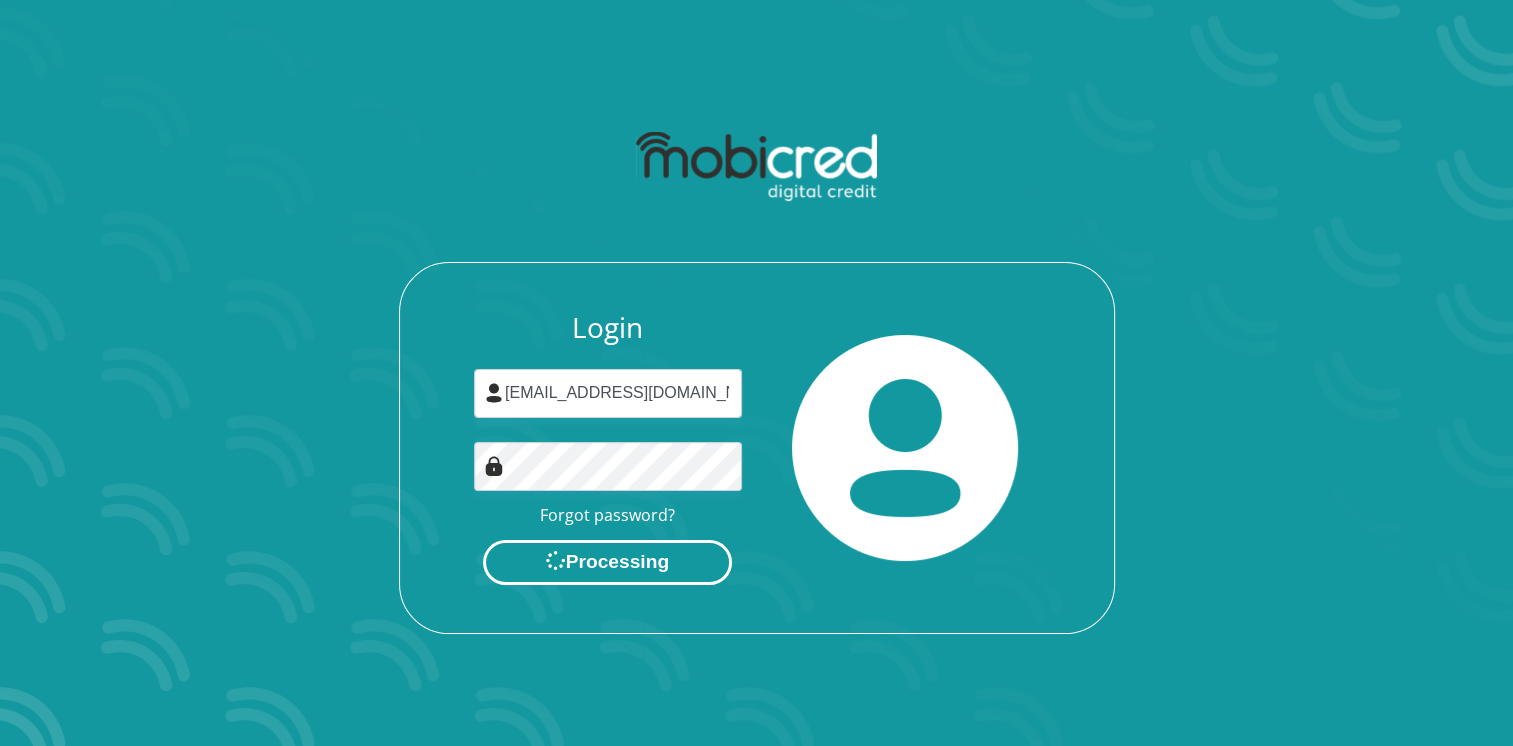 scroll, scrollTop: 0, scrollLeft: 0, axis: both 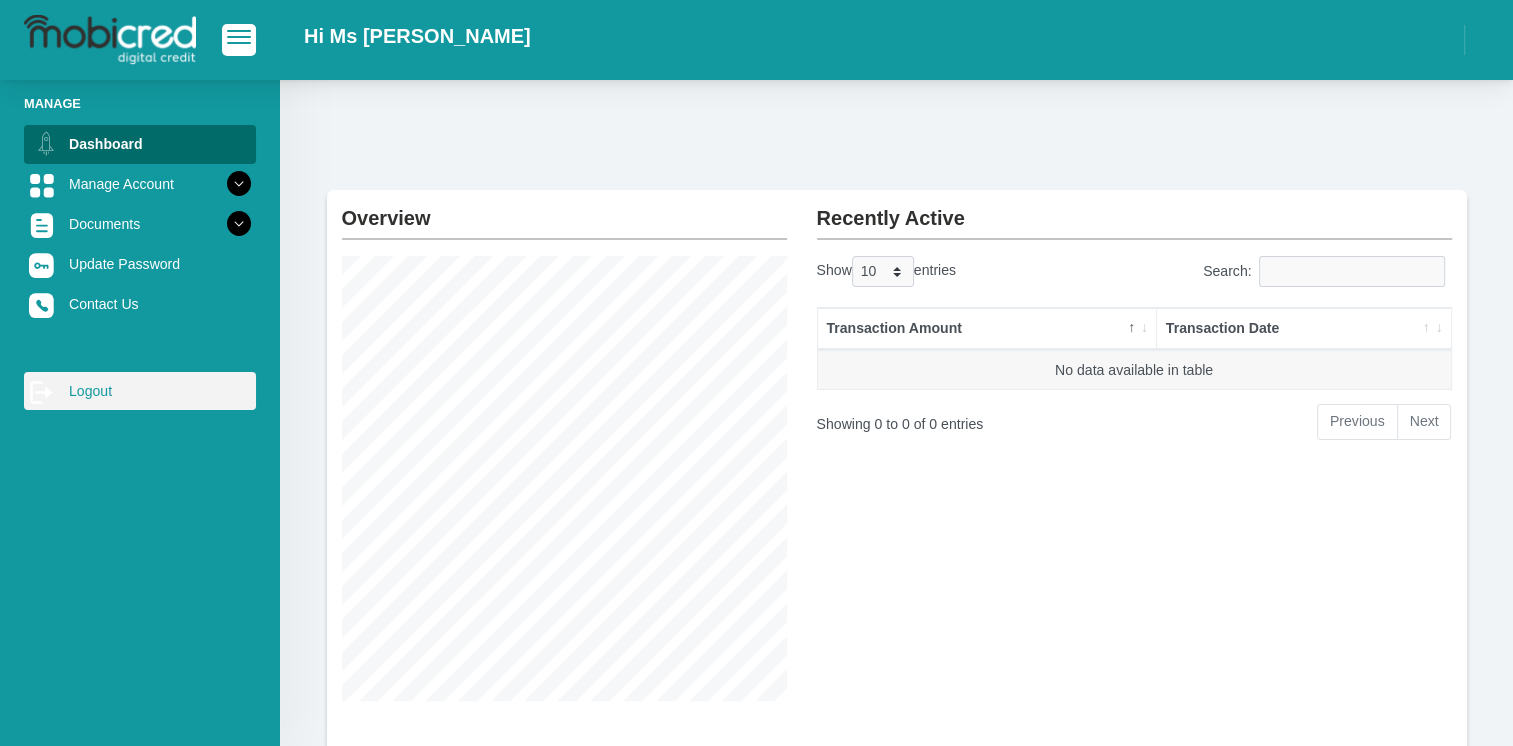 click on "log out
Logout" at bounding box center (140, 391) 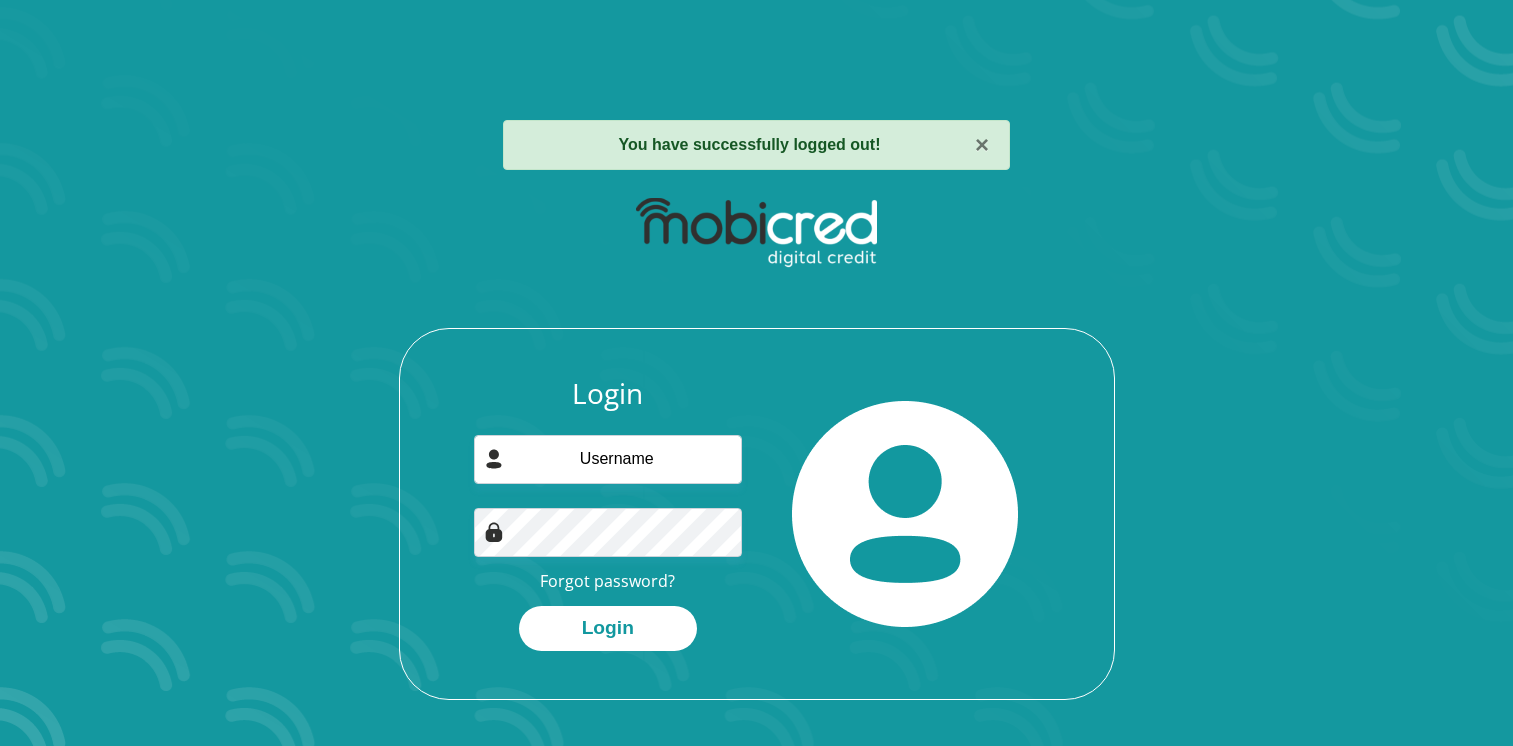 scroll, scrollTop: 0, scrollLeft: 0, axis: both 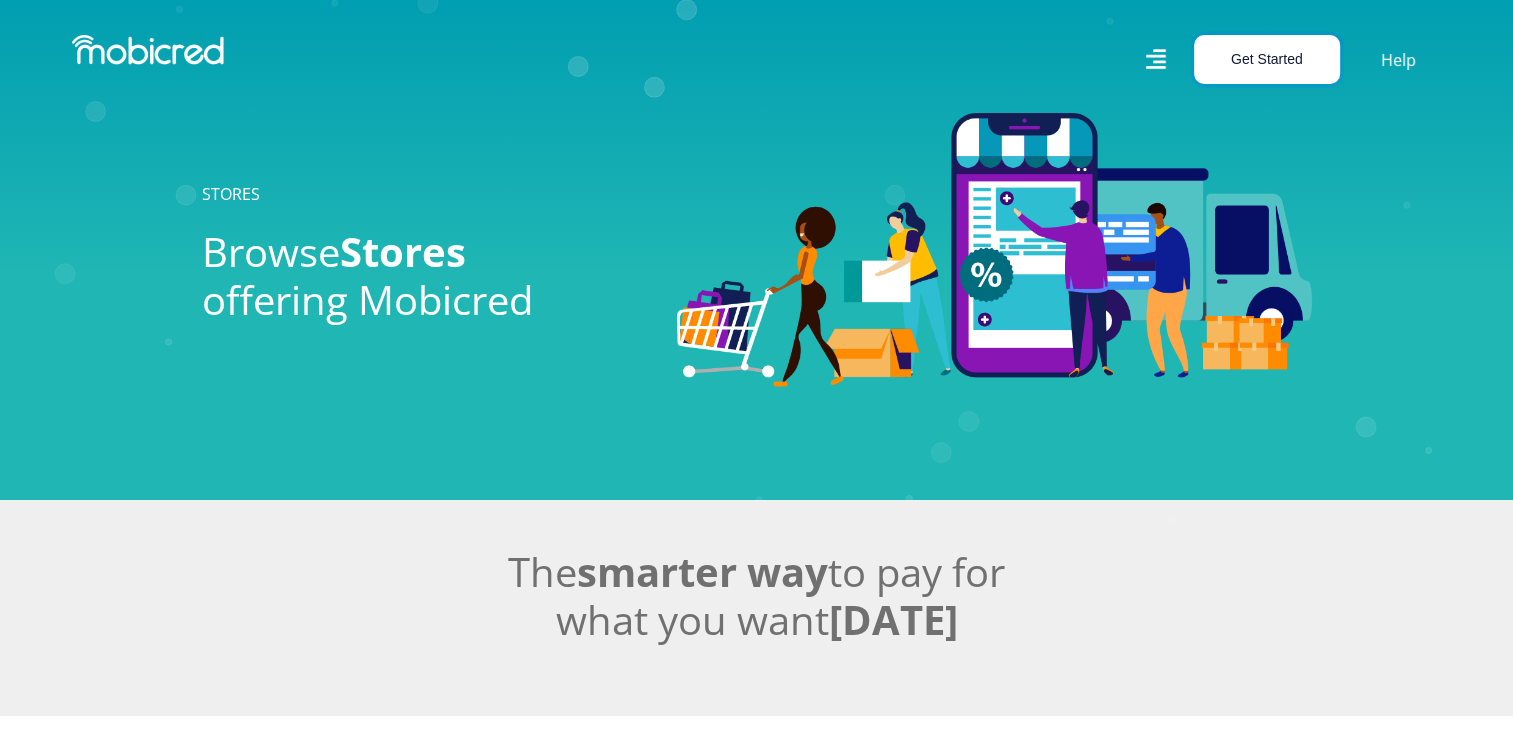 click on "Get Started" at bounding box center (1267, 59) 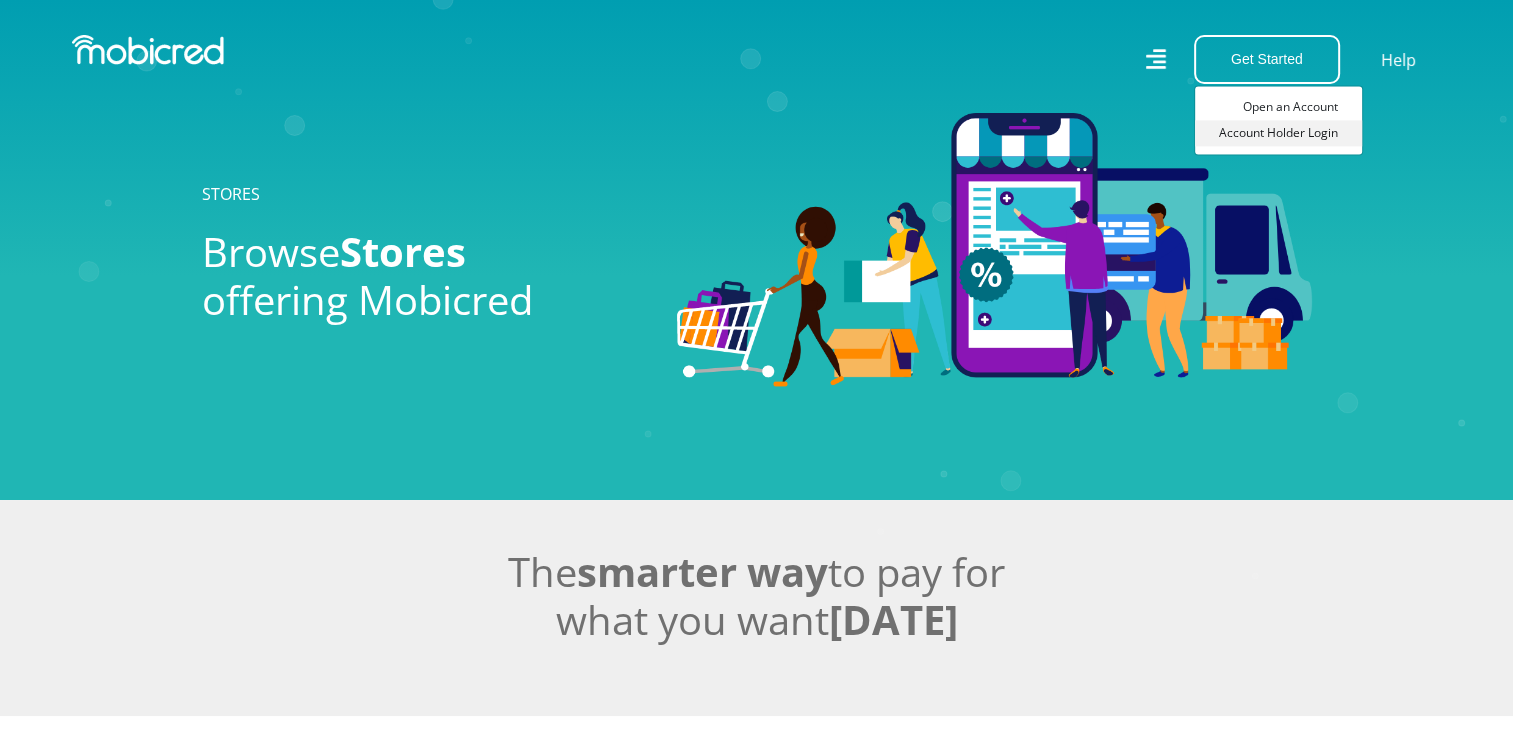 click on "Account Holder Login" at bounding box center [1278, 133] 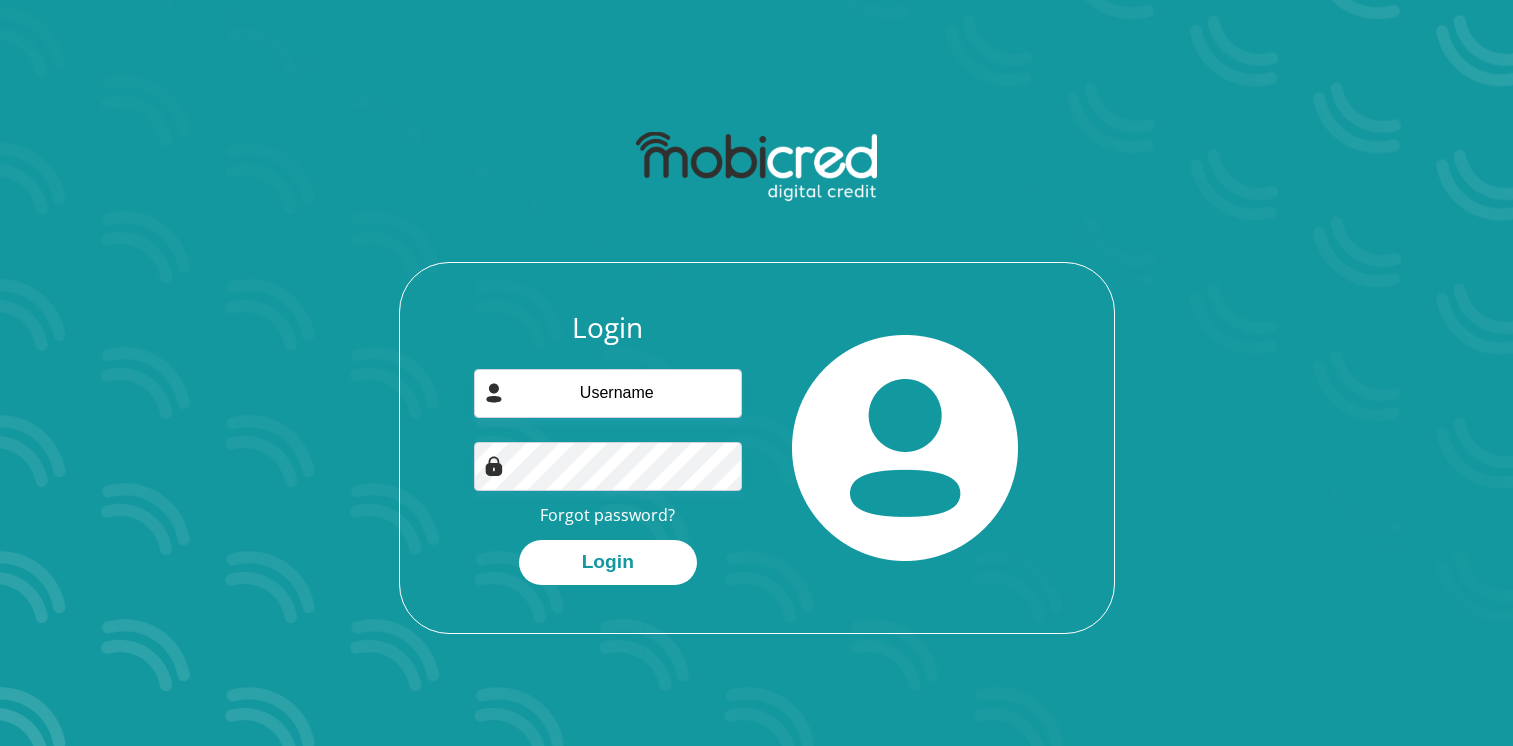 scroll, scrollTop: 0, scrollLeft: 0, axis: both 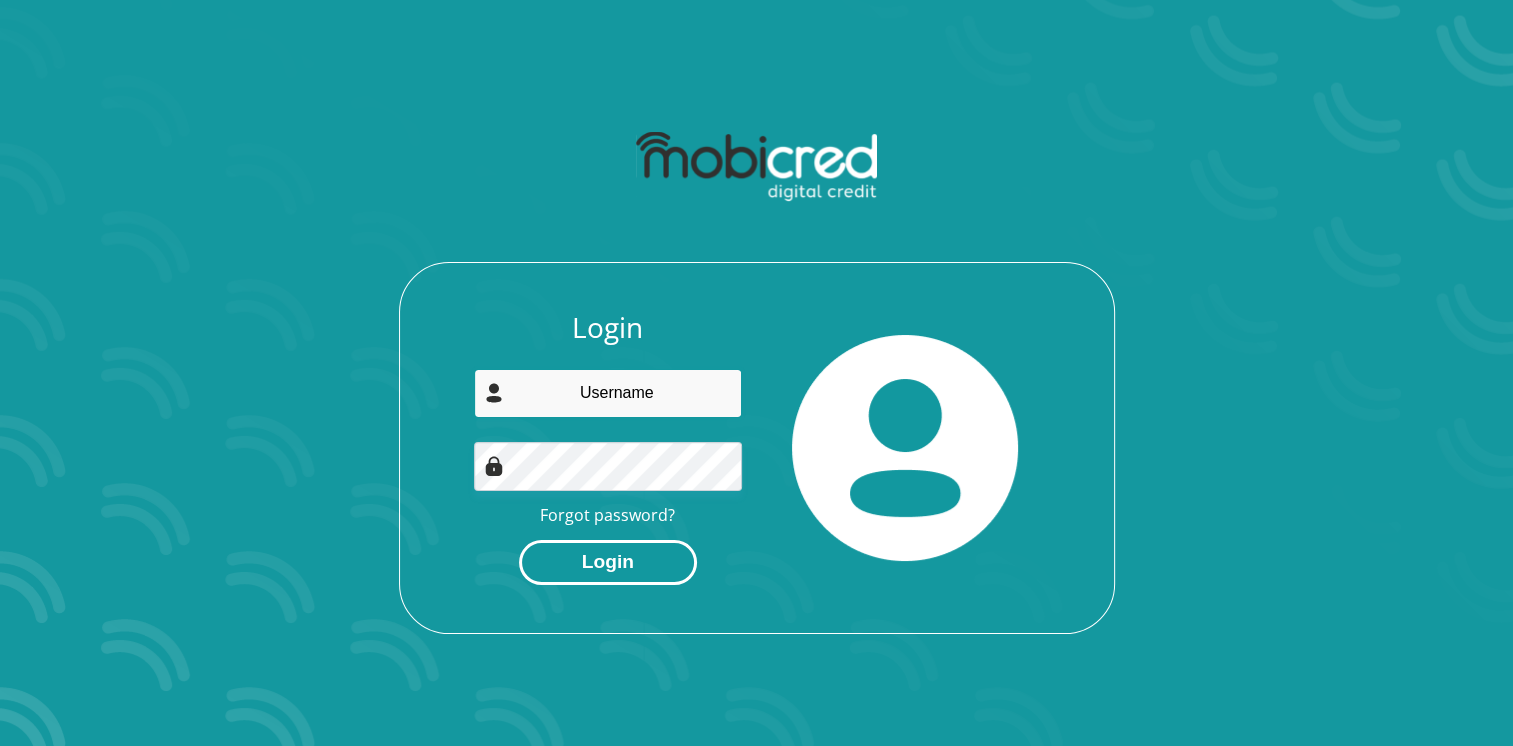 type on "zntombifuthi117@gmail.com" 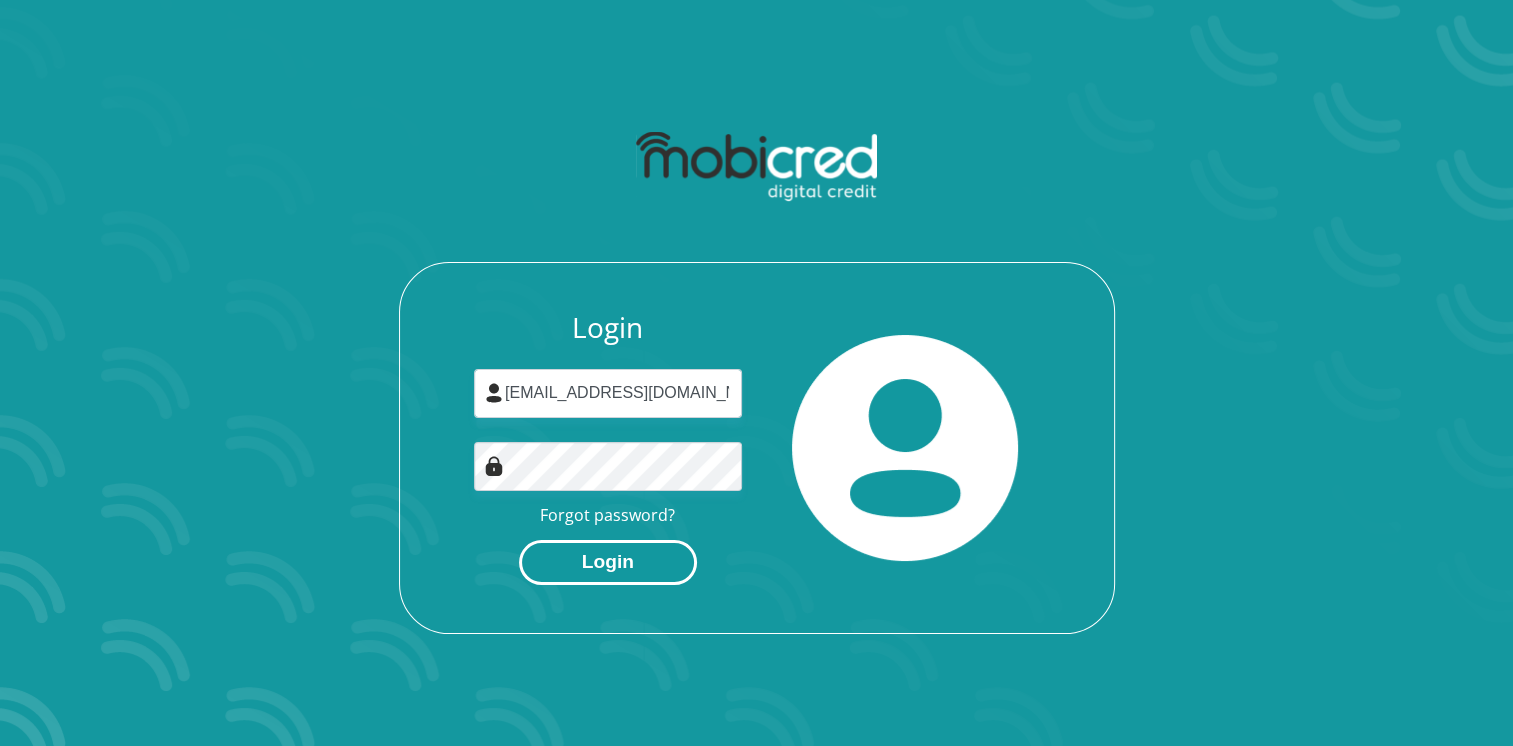 click on "Login" at bounding box center [608, 562] 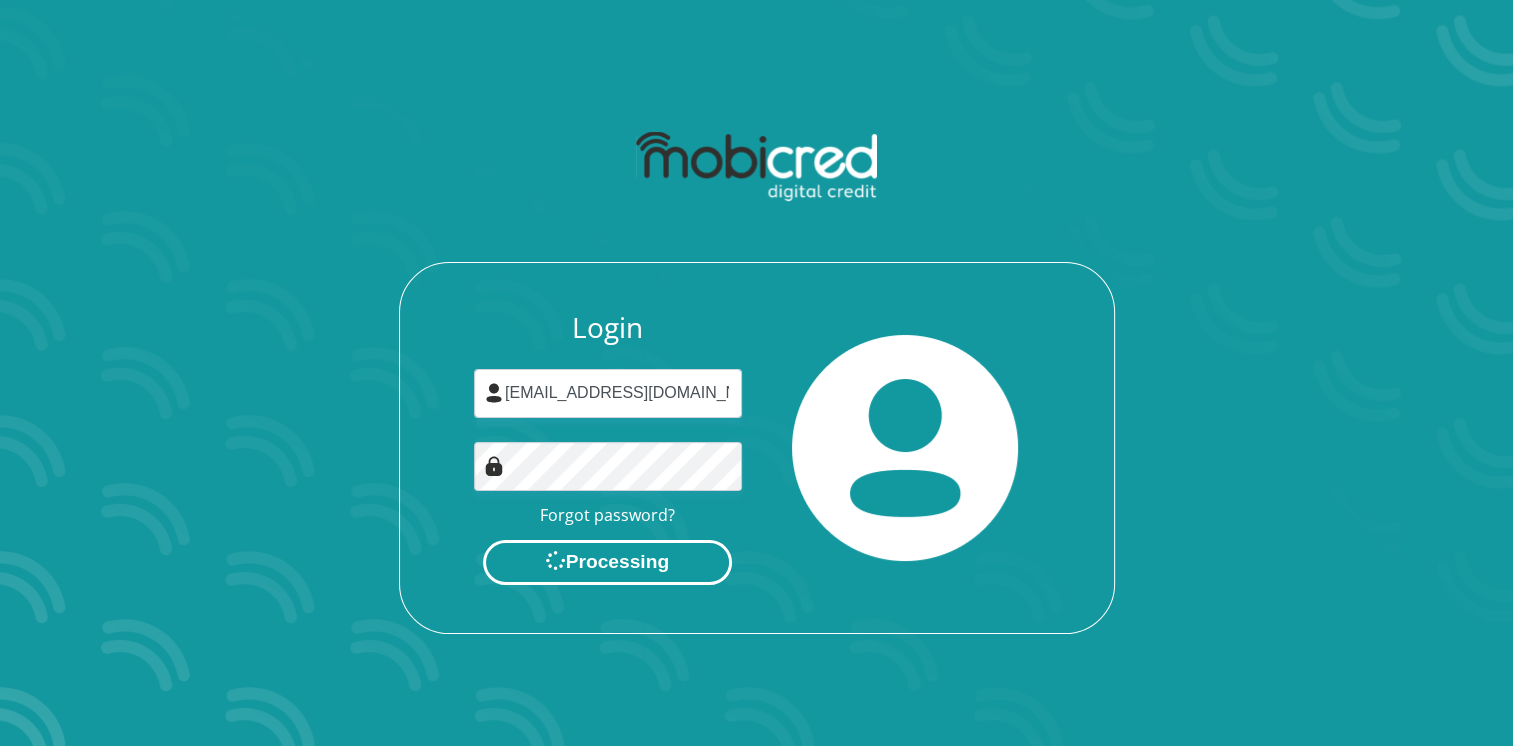 scroll, scrollTop: 0, scrollLeft: 0, axis: both 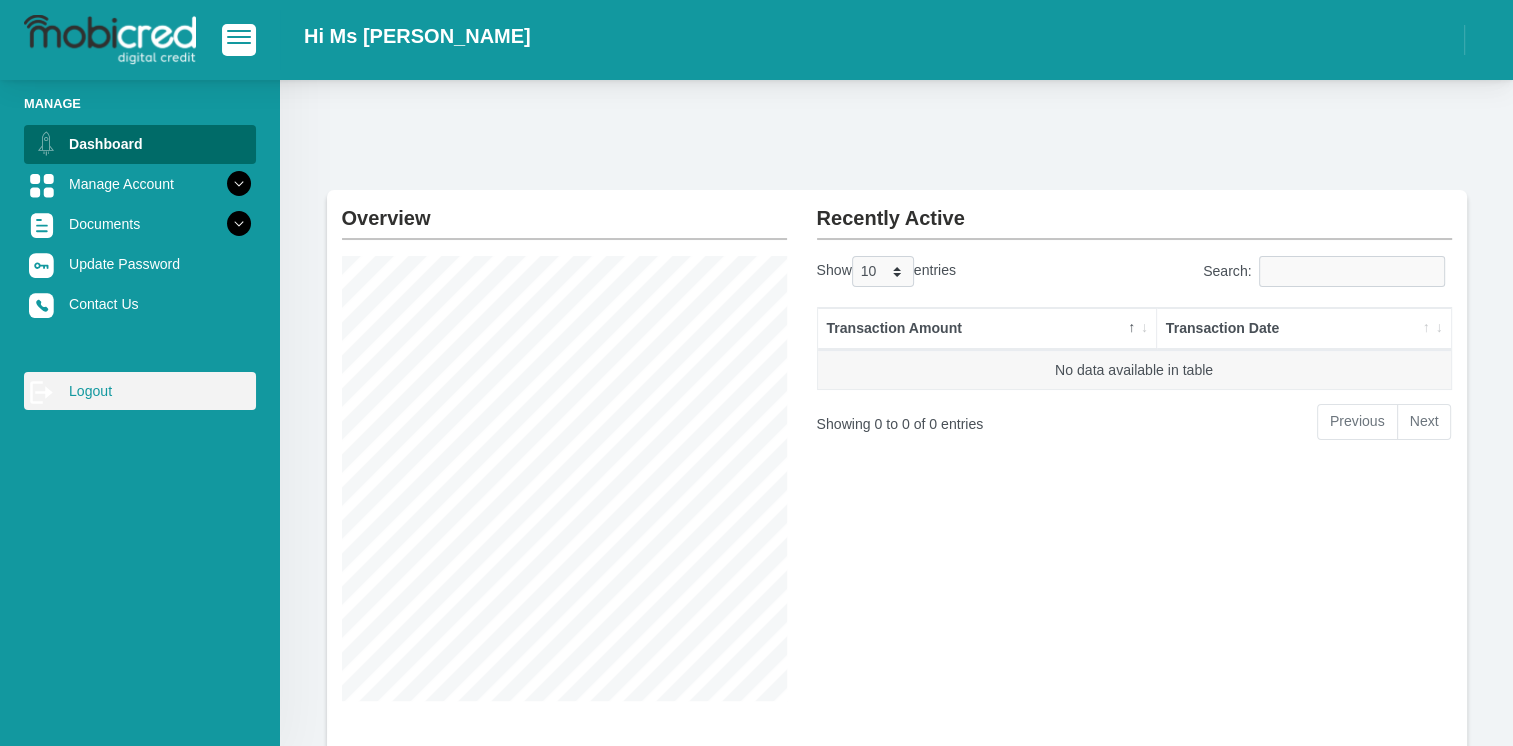 click on "log out
Logout" at bounding box center (140, 391) 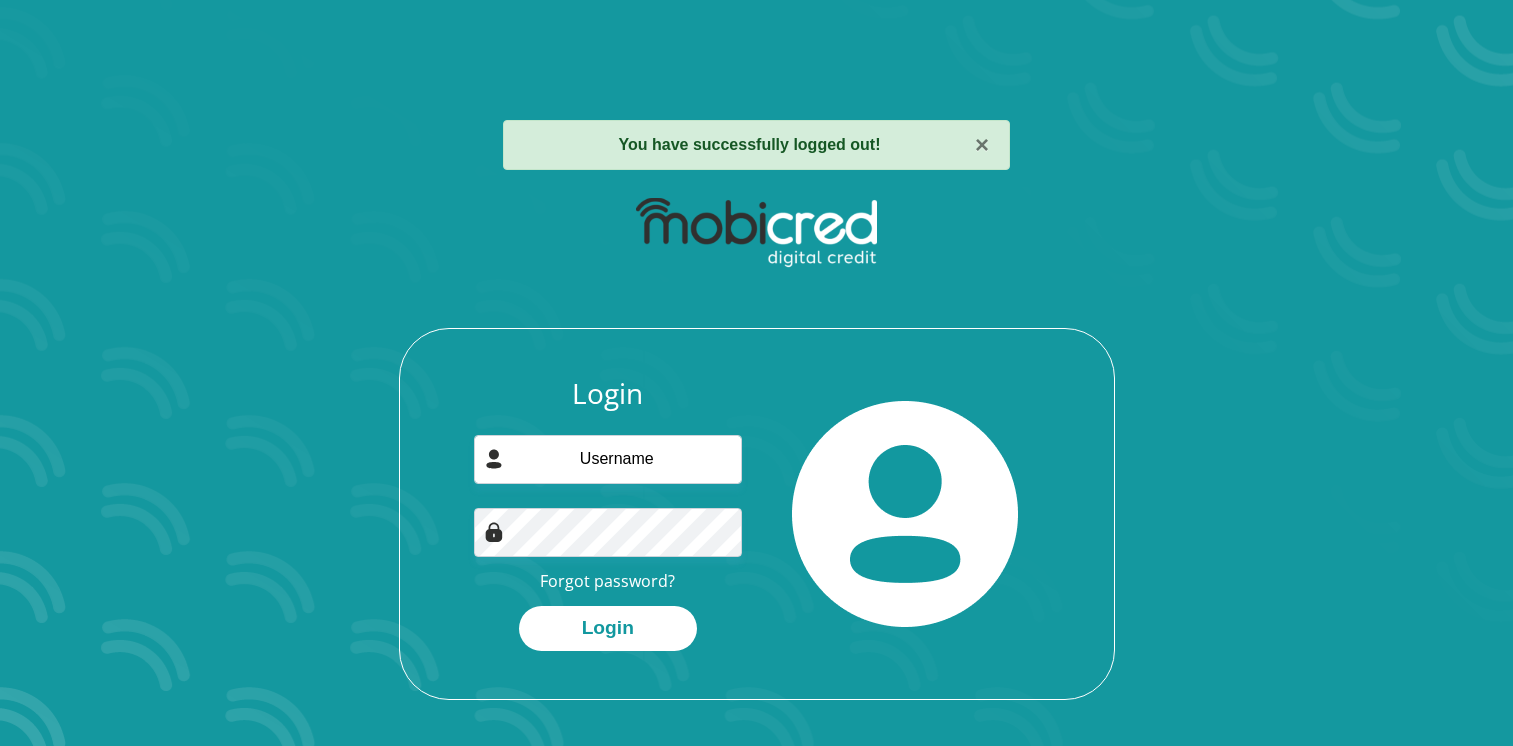 scroll, scrollTop: 0, scrollLeft: 0, axis: both 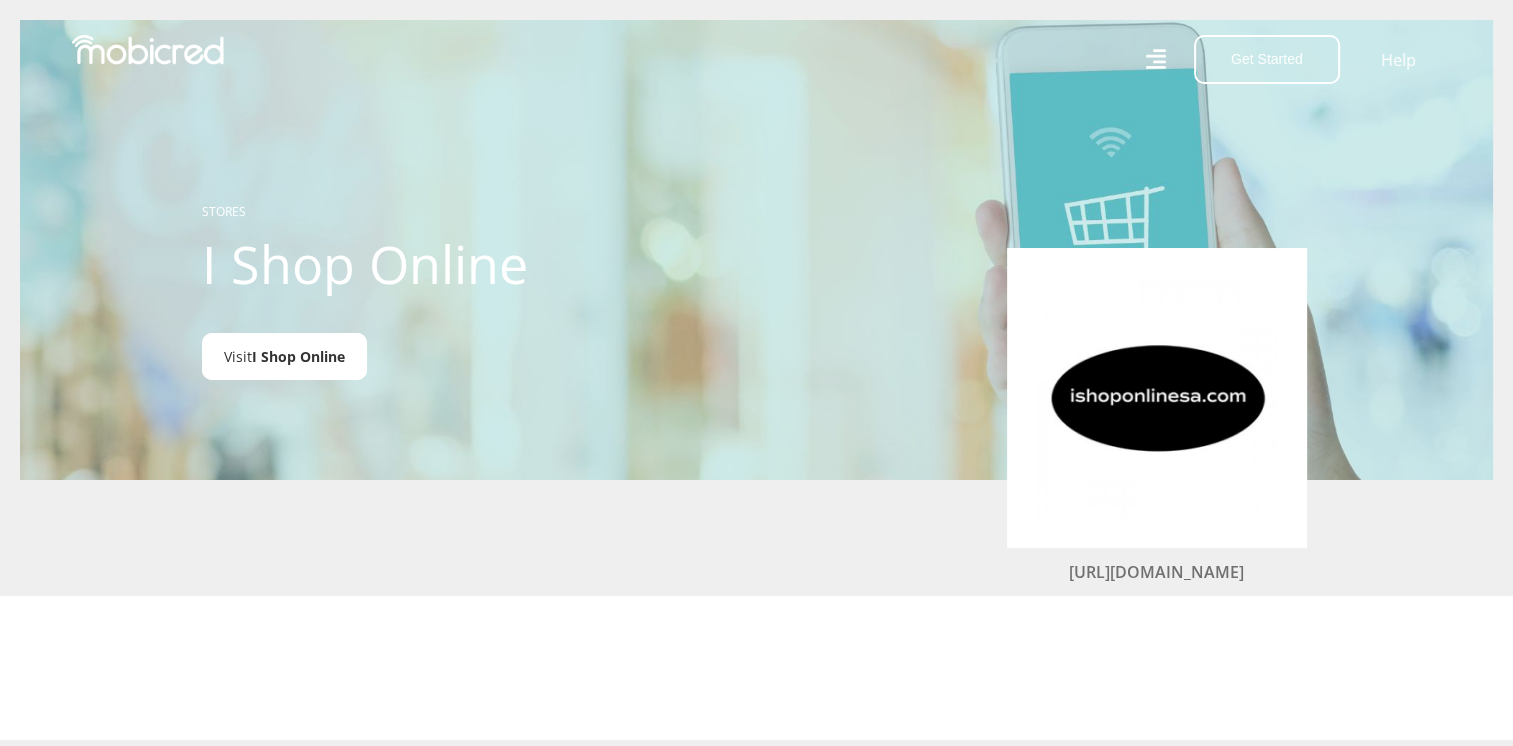 click on "I Shop Online" at bounding box center (298, 356) 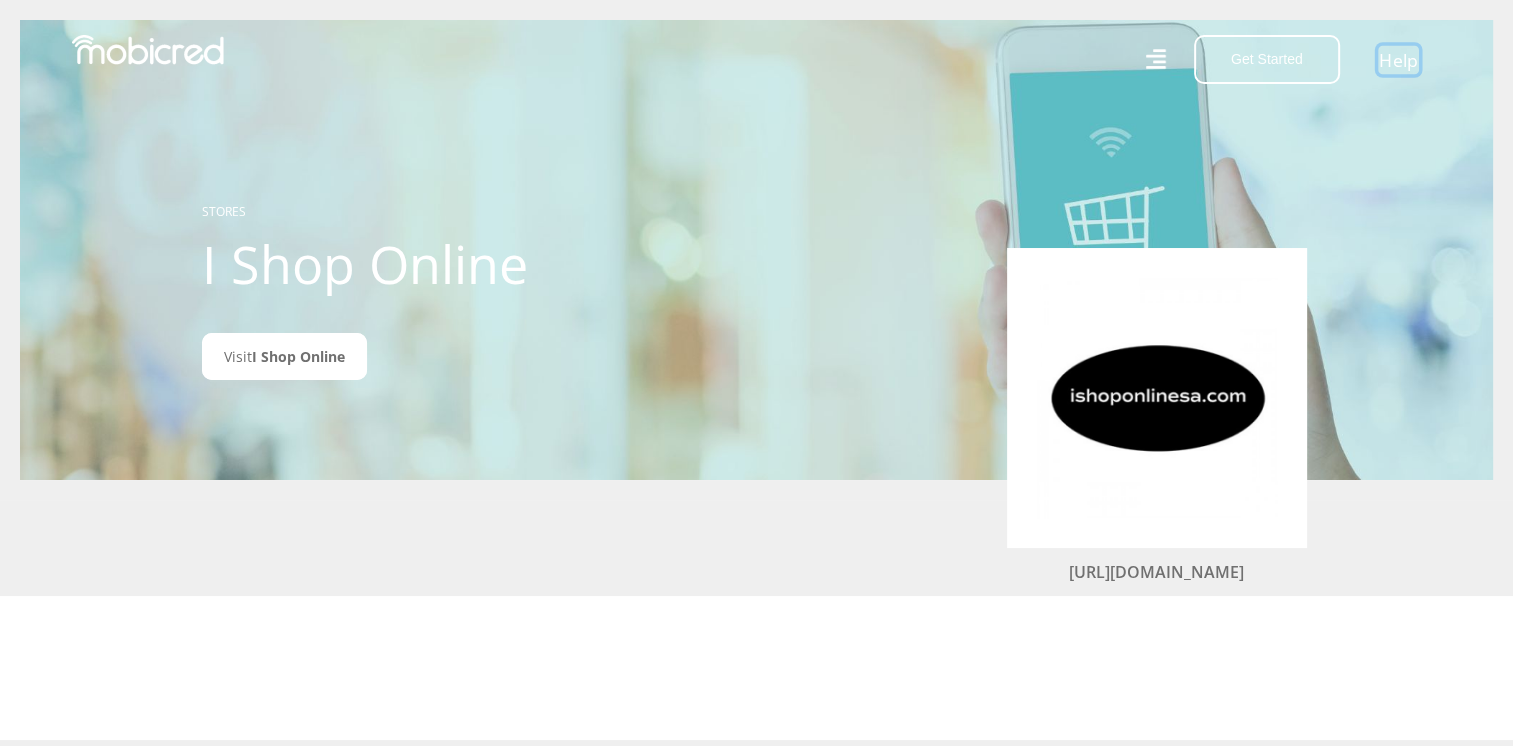click on "Help" at bounding box center (1398, 59) 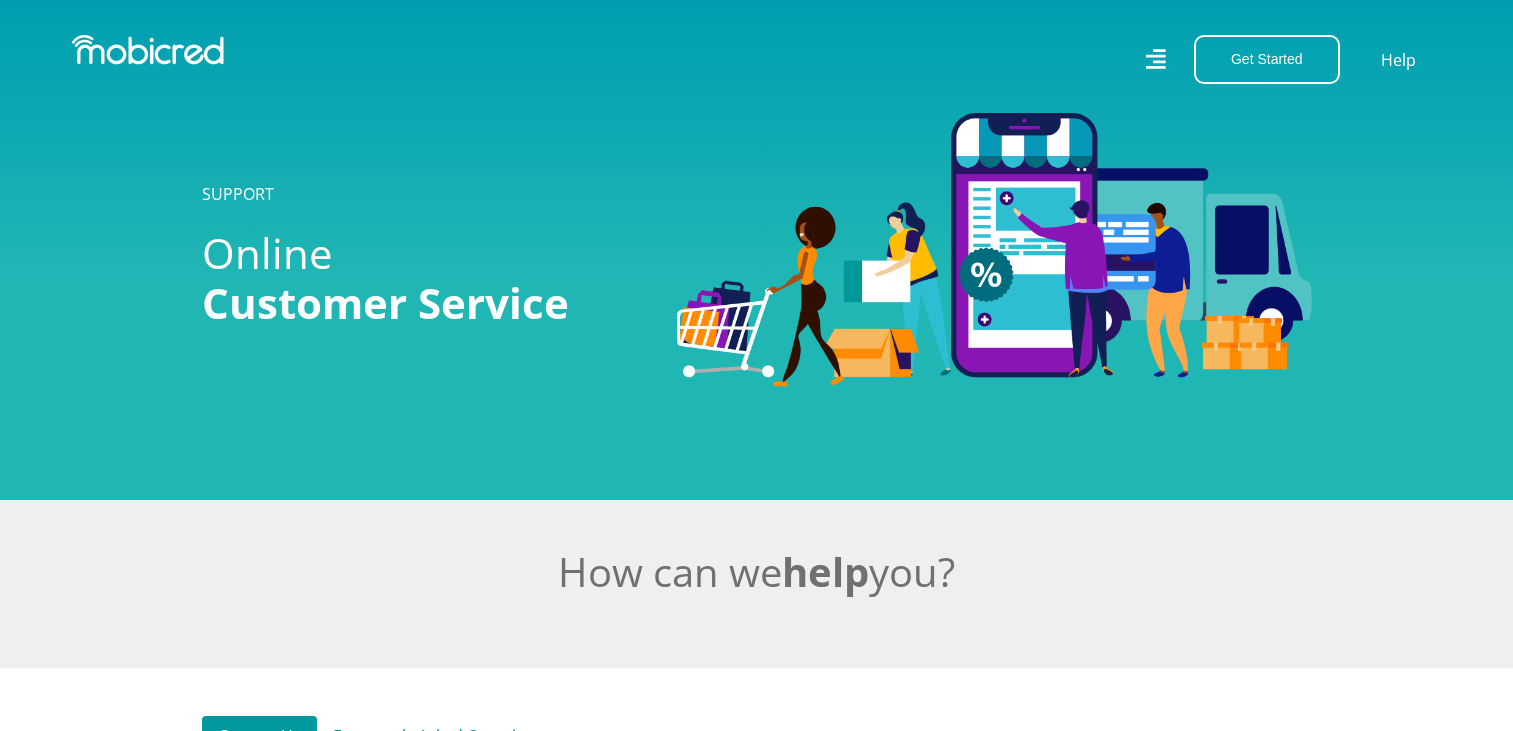 scroll, scrollTop: 0, scrollLeft: 0, axis: both 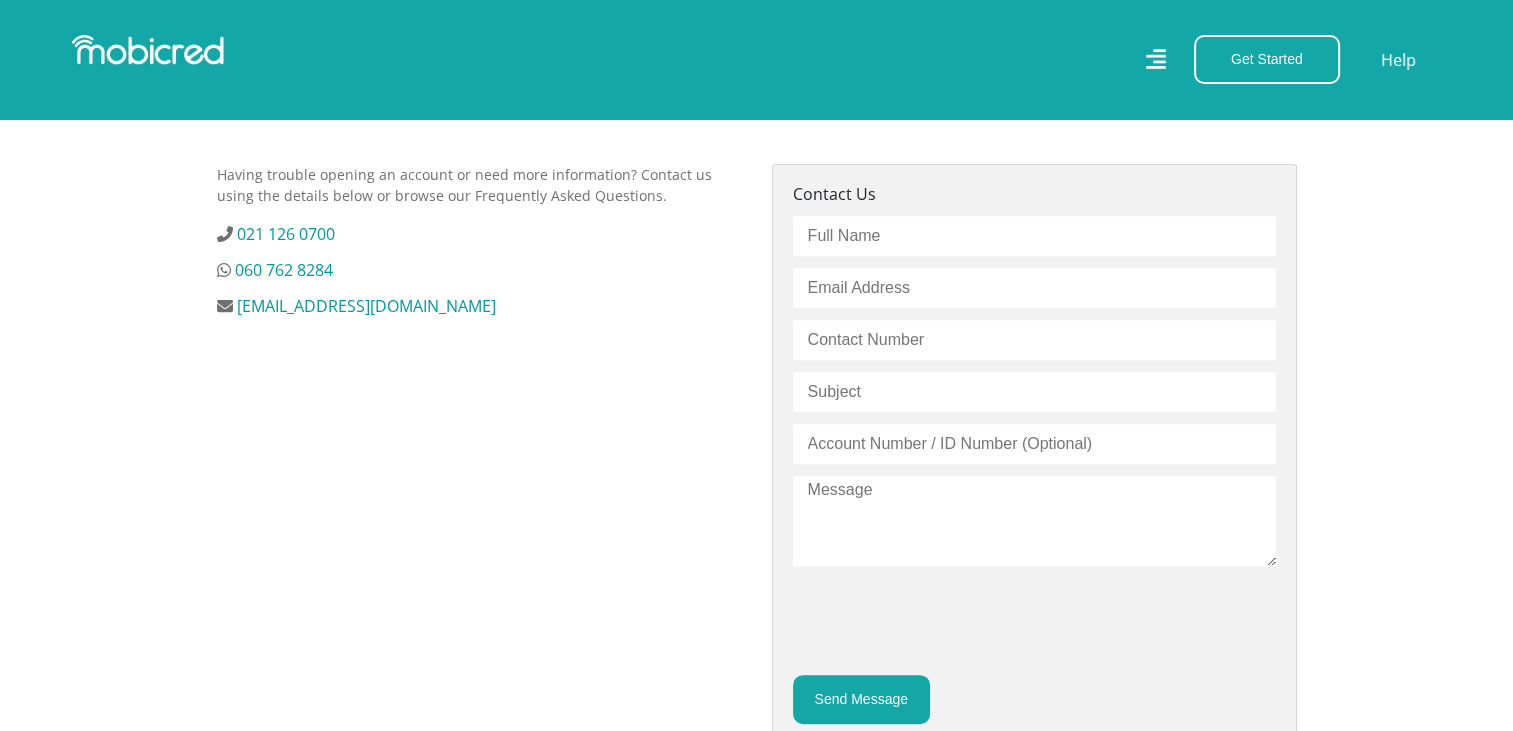 click on "Get Started
Open an Account
Account Holder Login
Help" at bounding box center (756, 59) 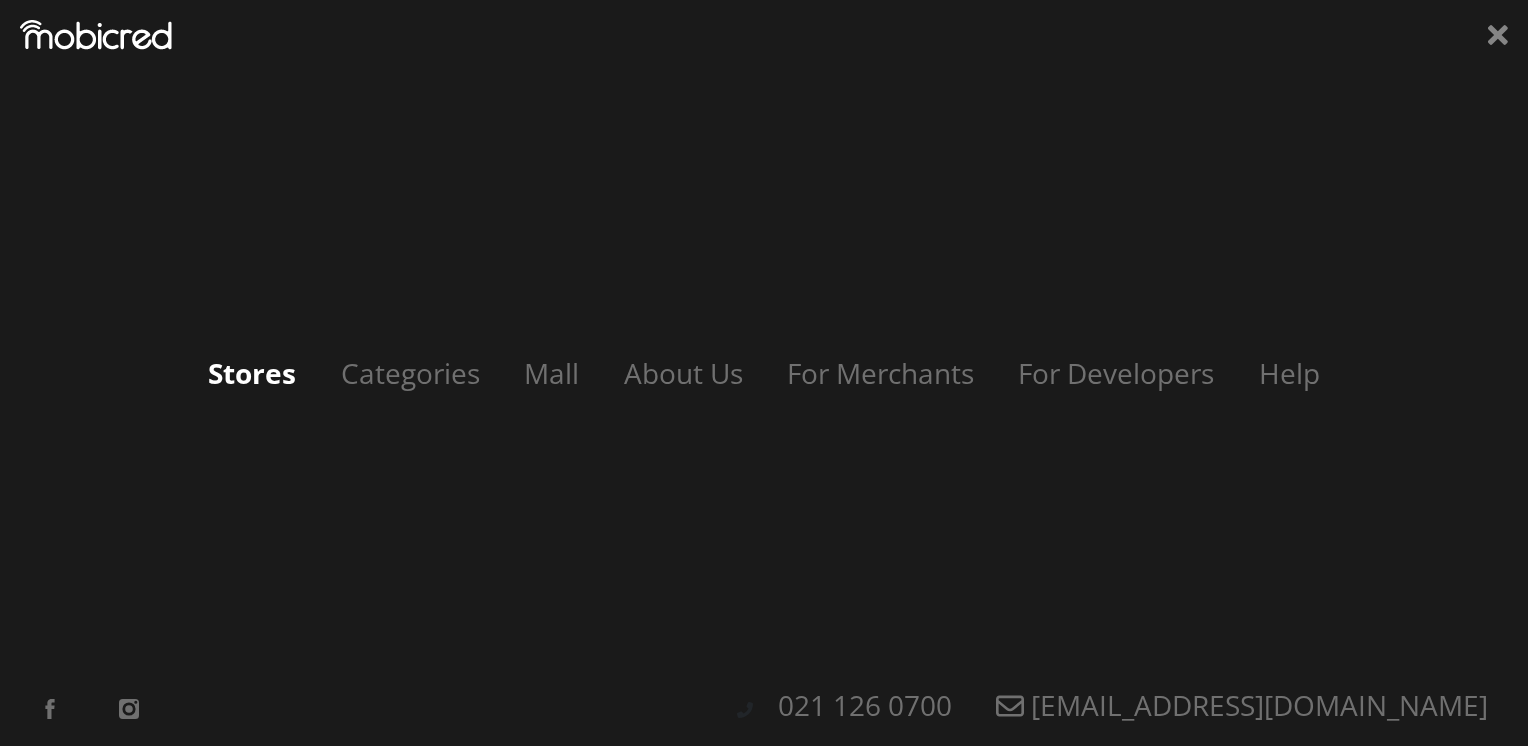 click on "Stores" at bounding box center (252, 373) 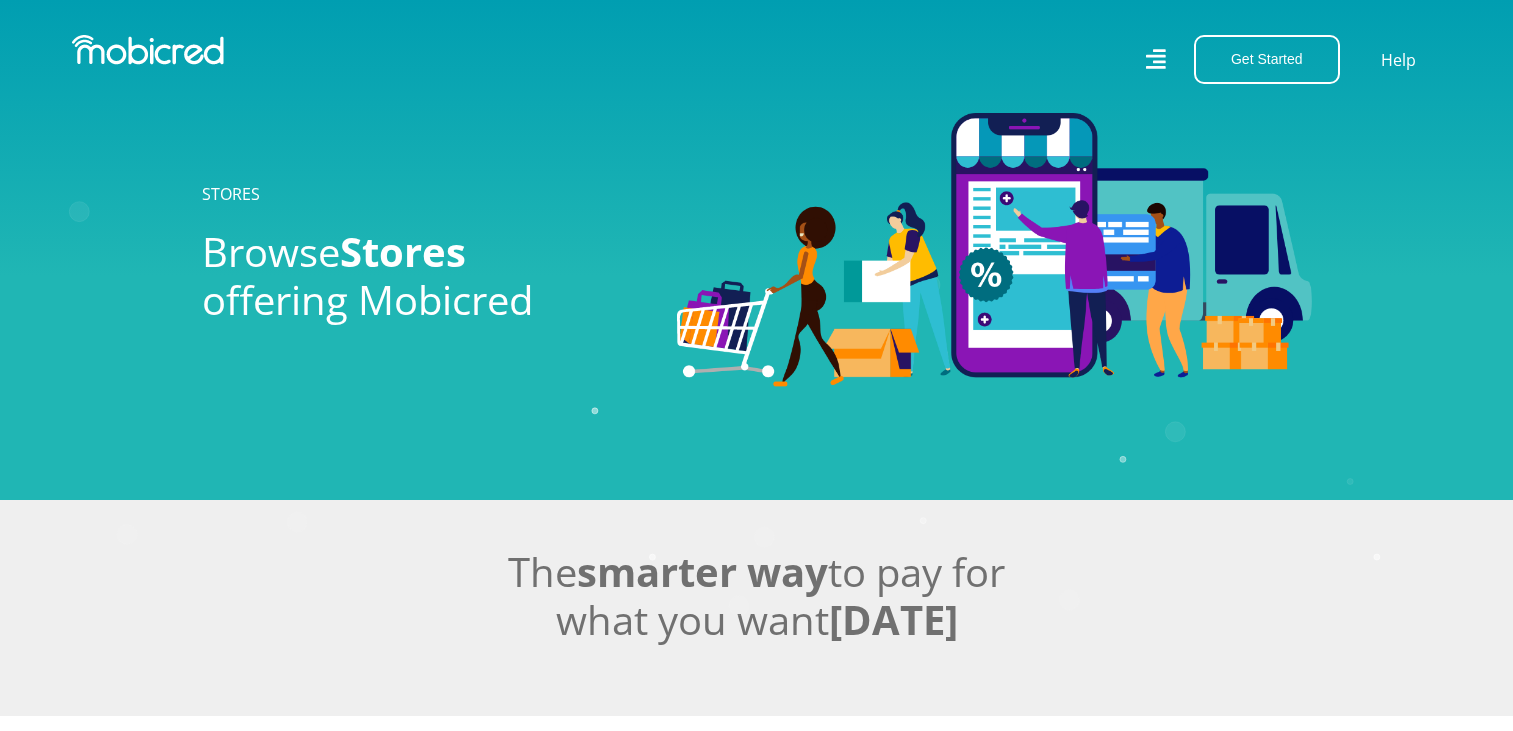scroll, scrollTop: 0, scrollLeft: 0, axis: both 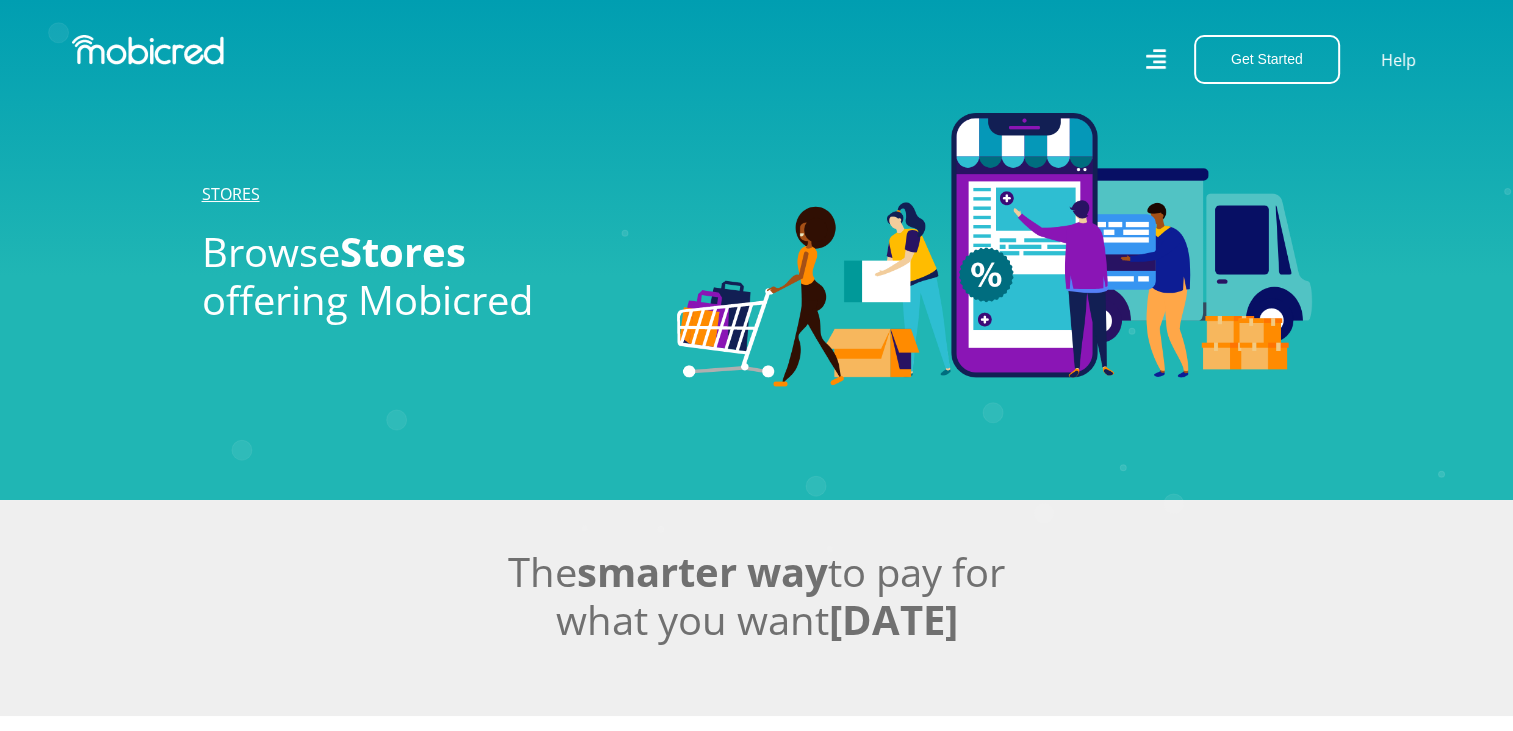 click on "STORES" at bounding box center (231, 194) 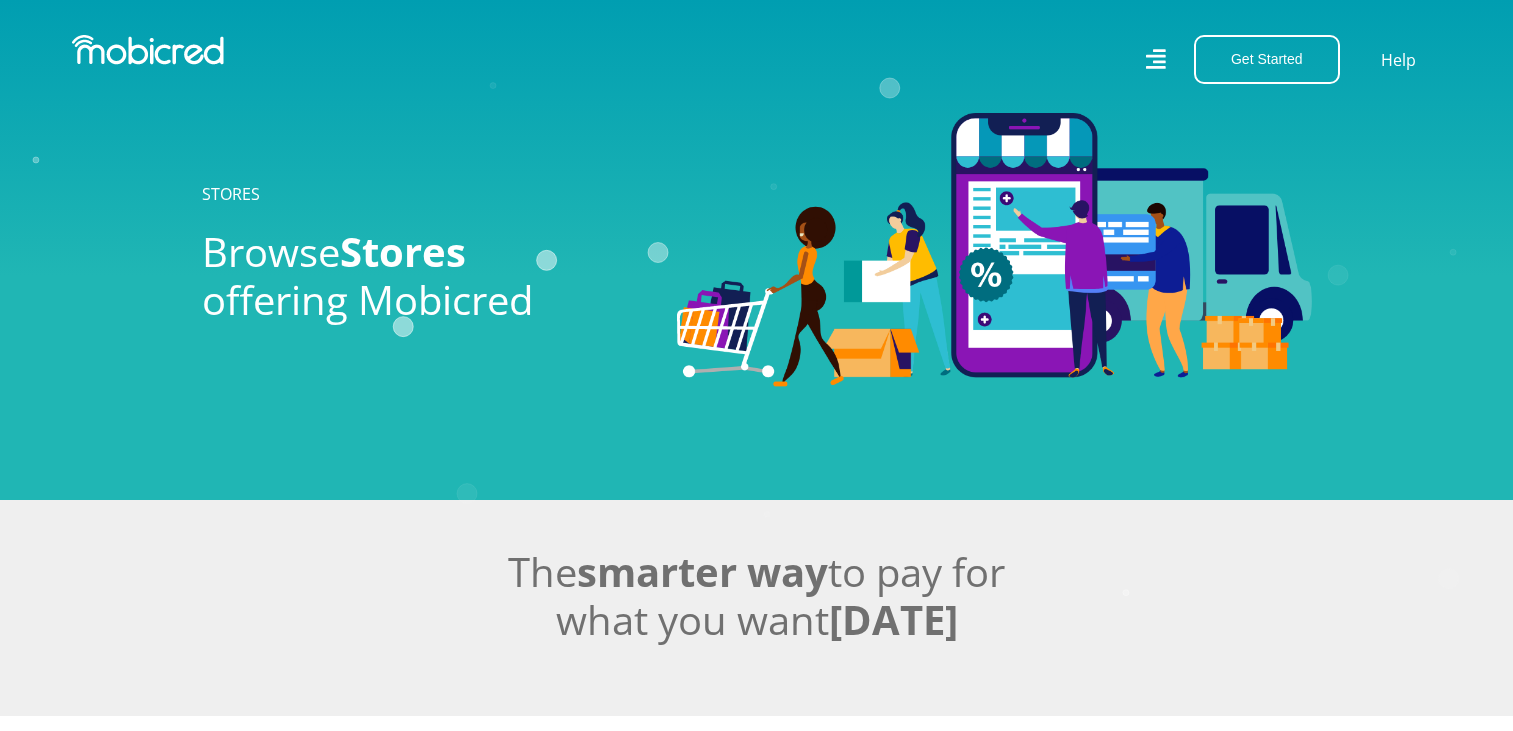 scroll, scrollTop: 0, scrollLeft: 0, axis: both 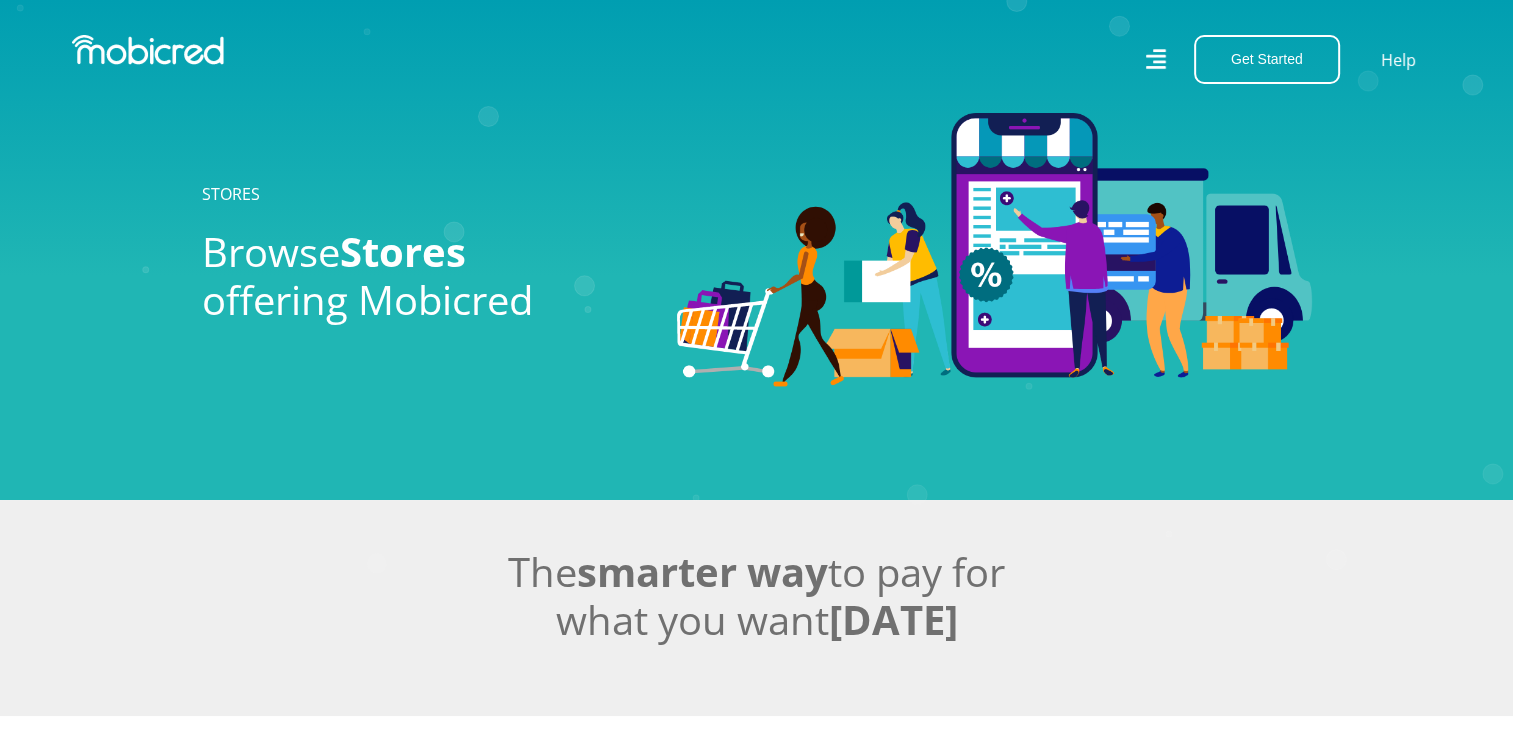 click on "STORES" at bounding box center (231, 194) 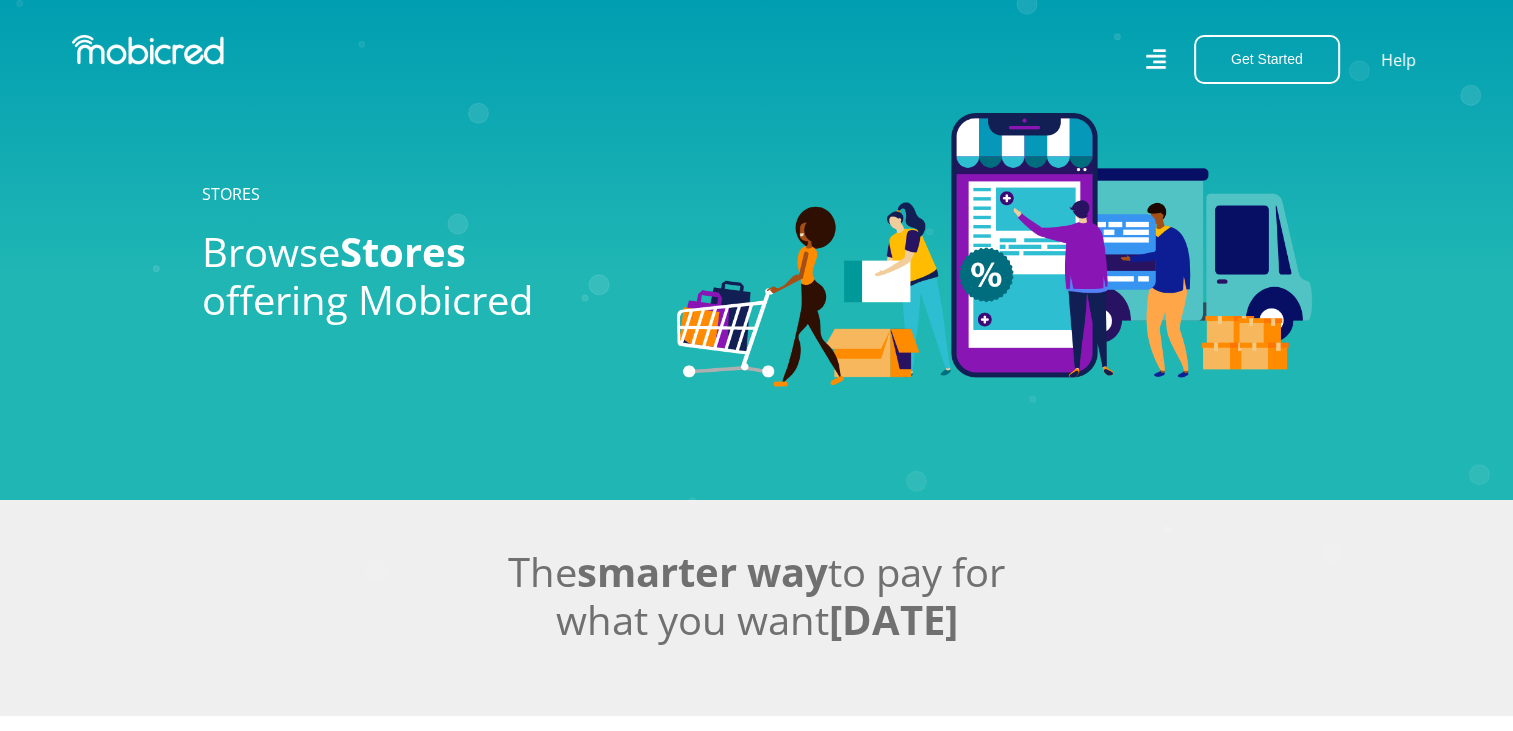 click on "STORES" at bounding box center [231, 194] 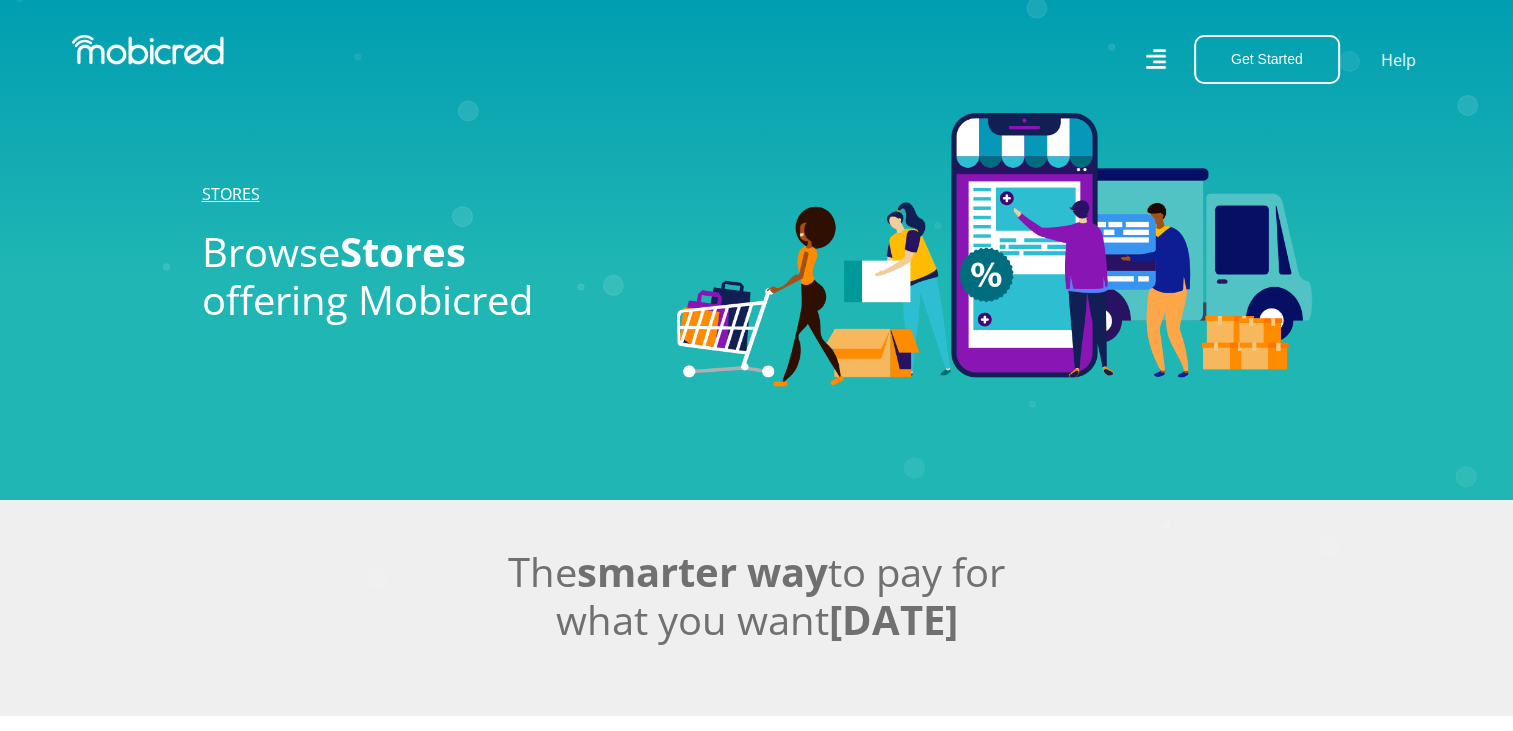drag, startPoint x: 0, startPoint y: 0, endPoint x: 236, endPoint y: 190, distance: 302.97855 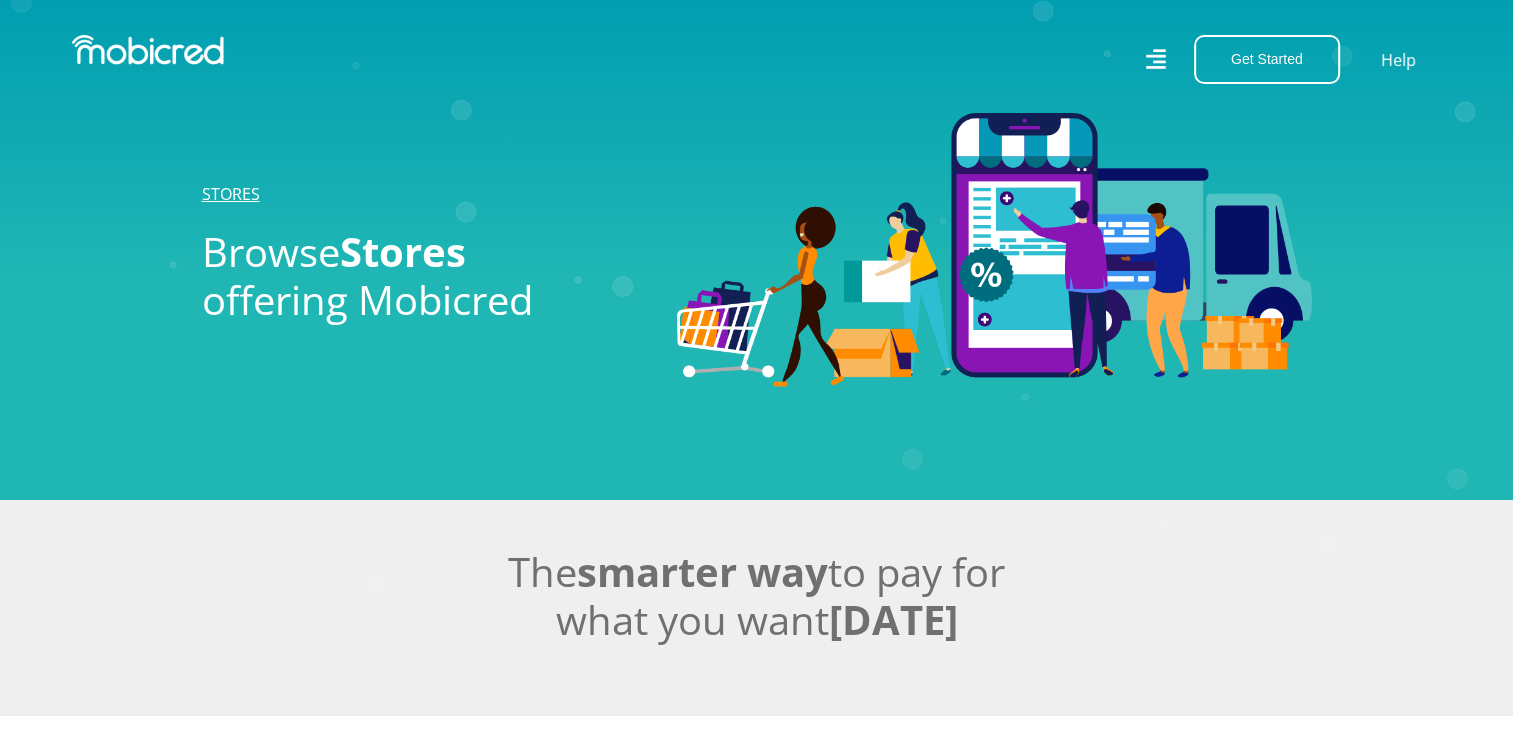 click on "STORES" at bounding box center [231, 194] 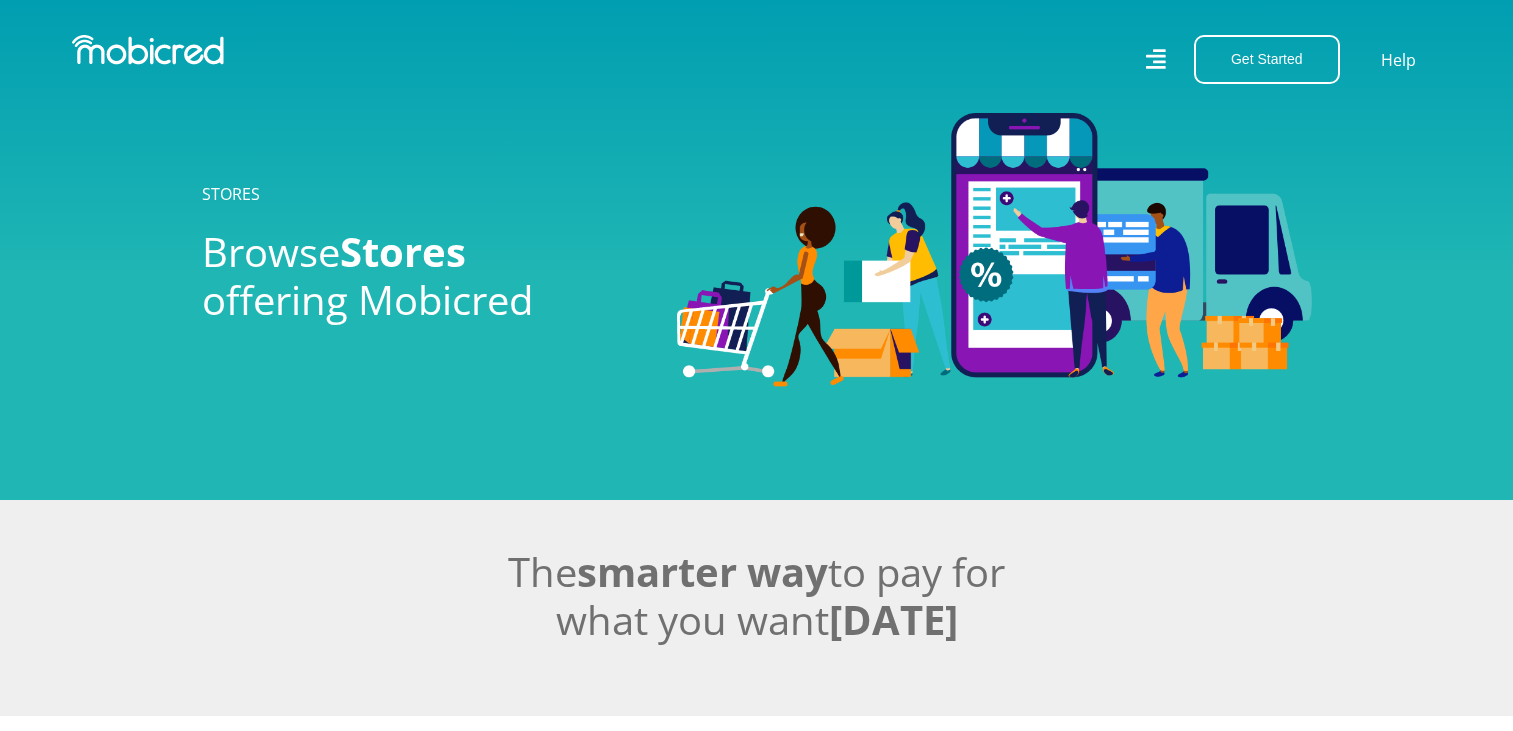scroll, scrollTop: 0, scrollLeft: 0, axis: both 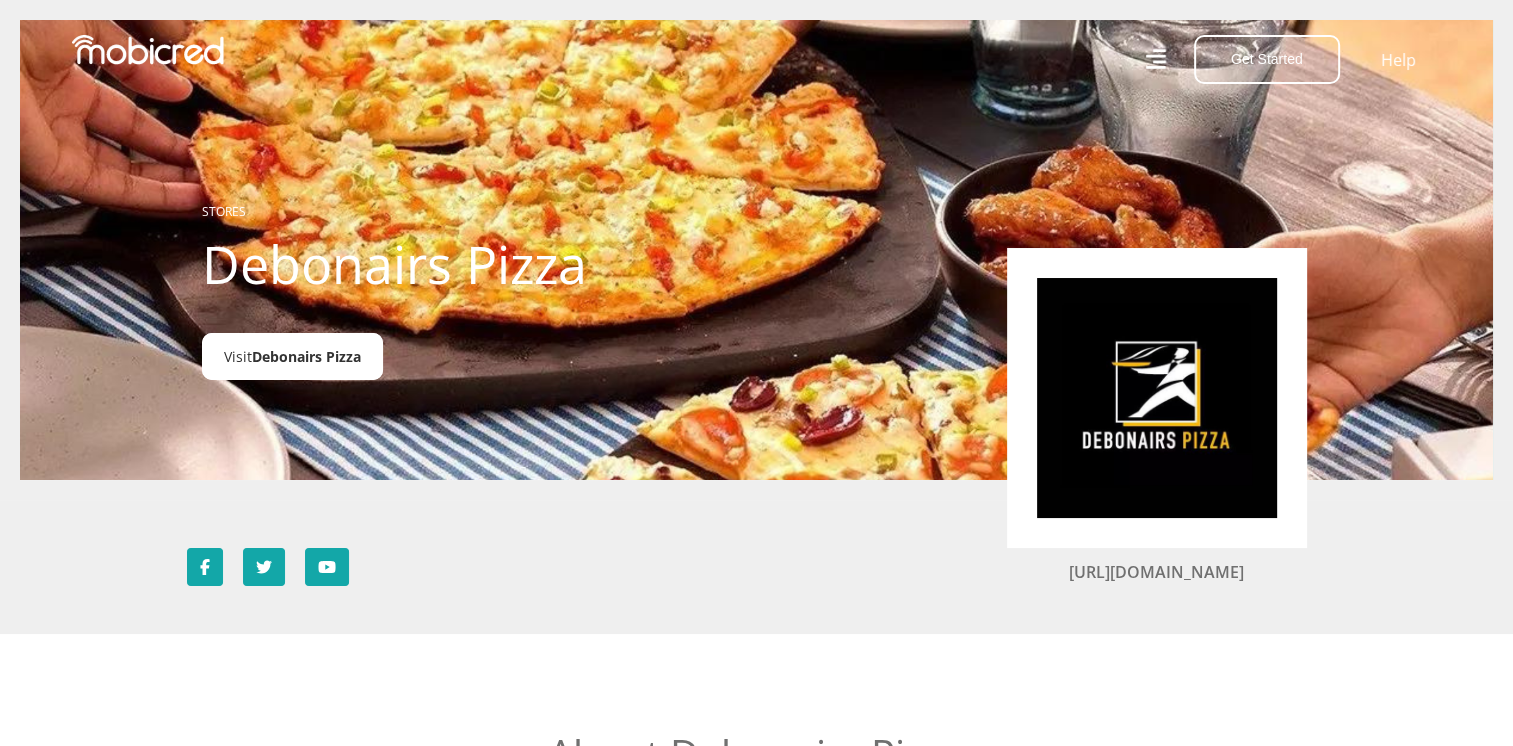 click on "Debonairs Pizza" at bounding box center (306, 356) 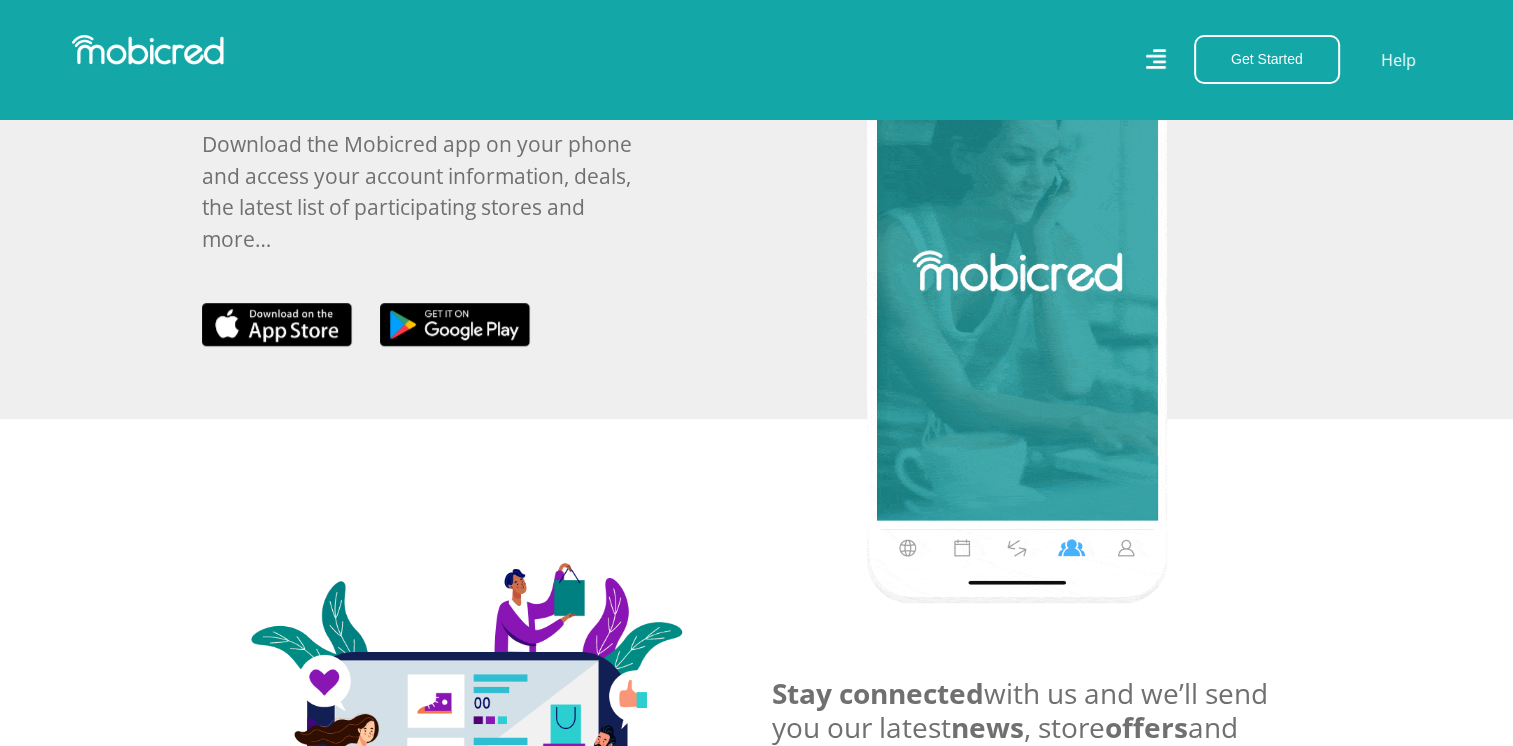scroll, scrollTop: 1202, scrollLeft: 0, axis: vertical 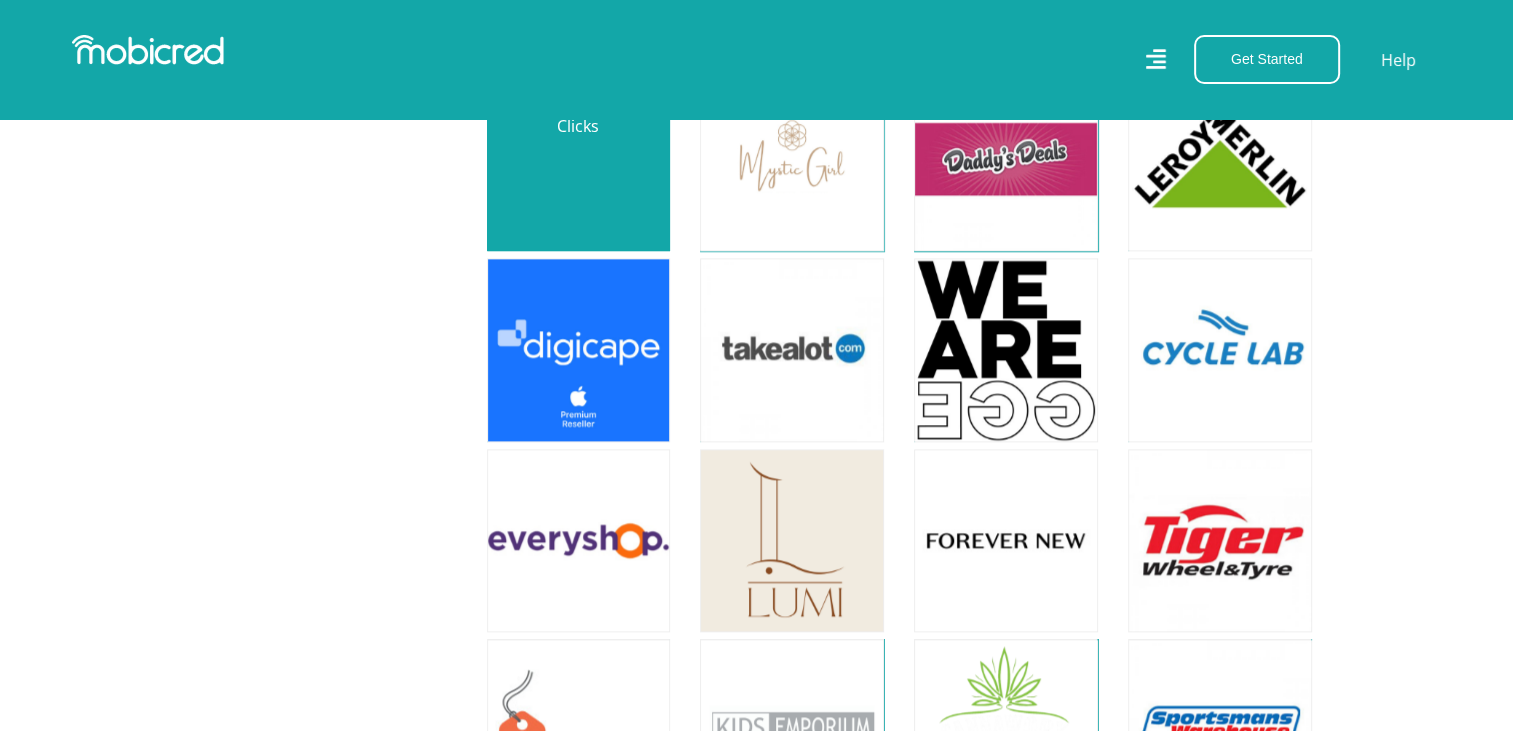 click at bounding box center [579, 159] 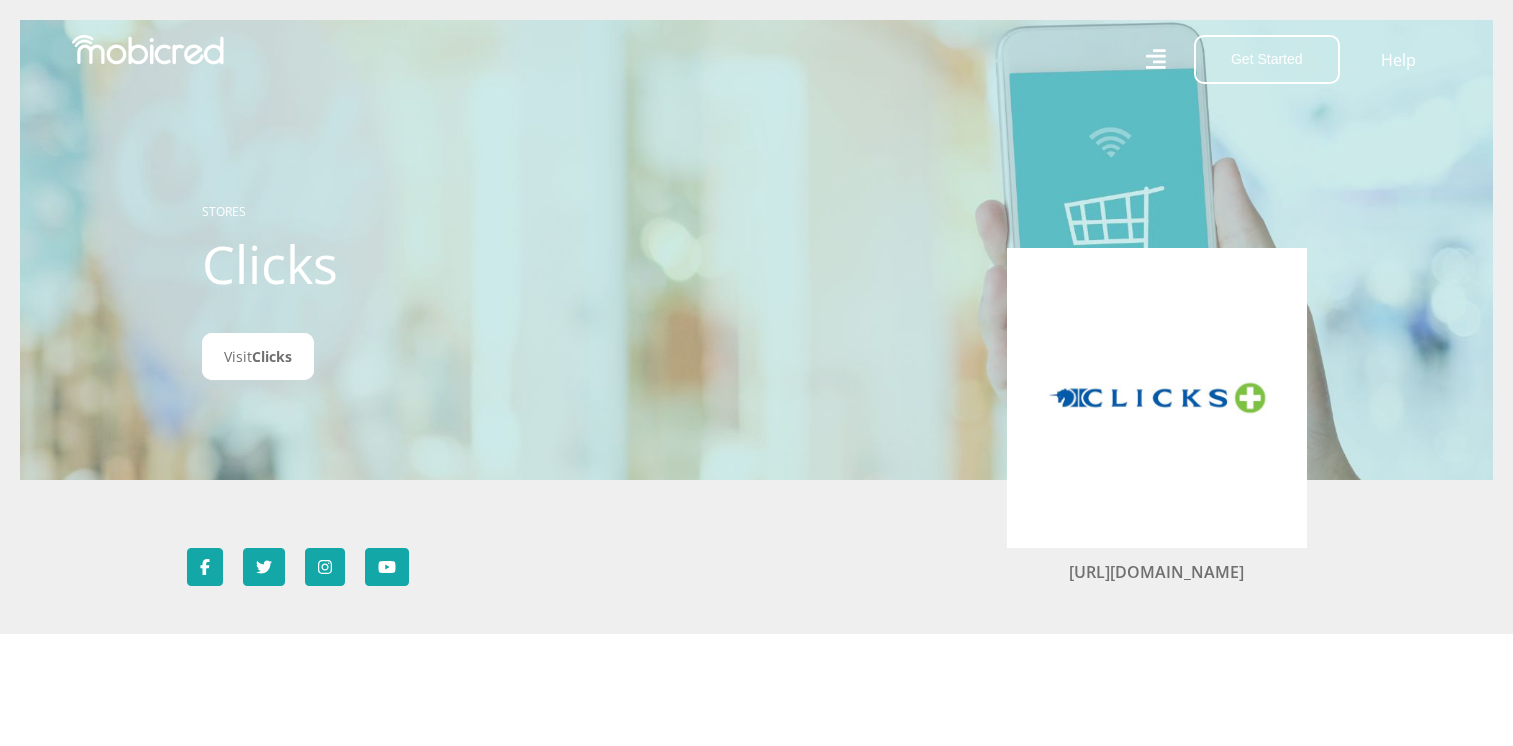 scroll, scrollTop: 0, scrollLeft: 0, axis: both 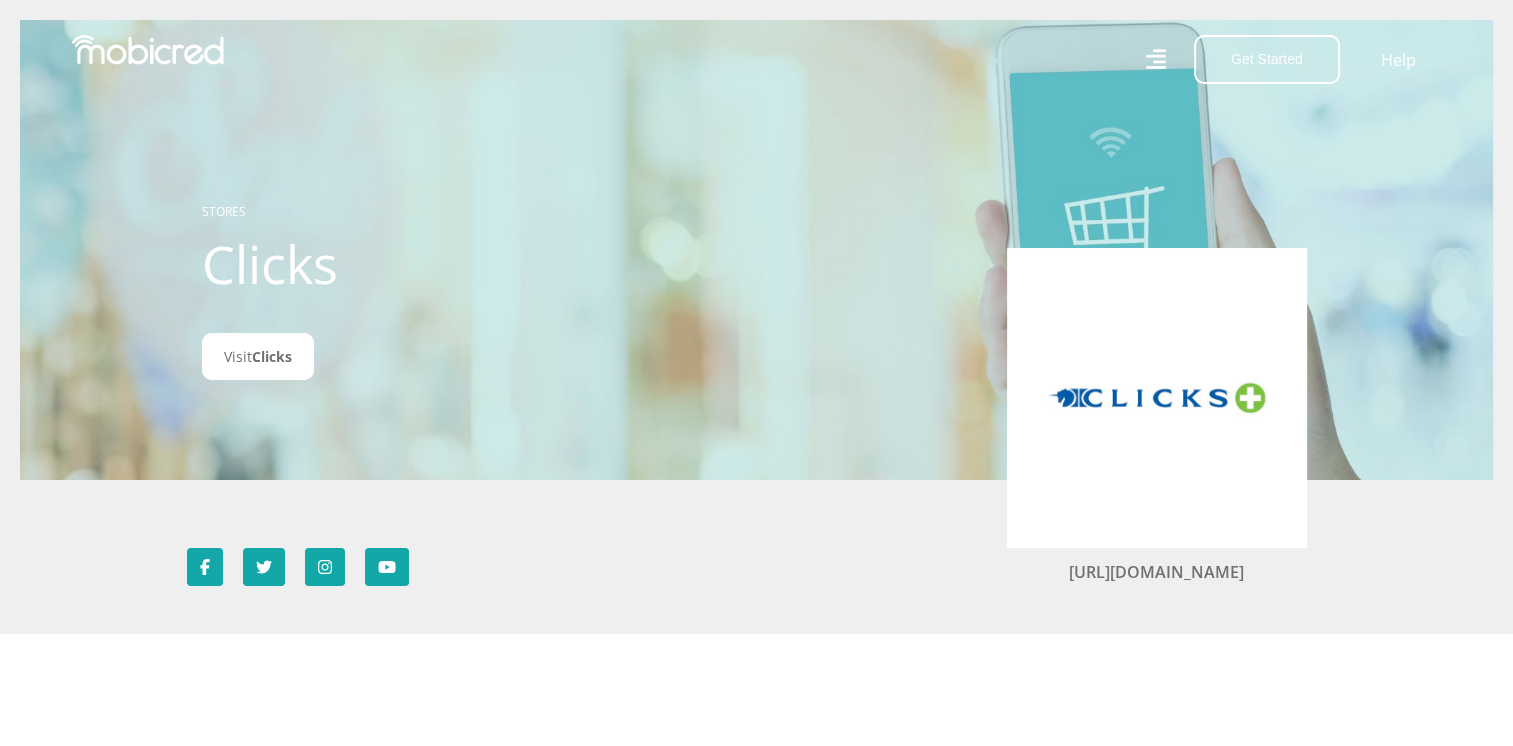 click at bounding box center (1157, 398) 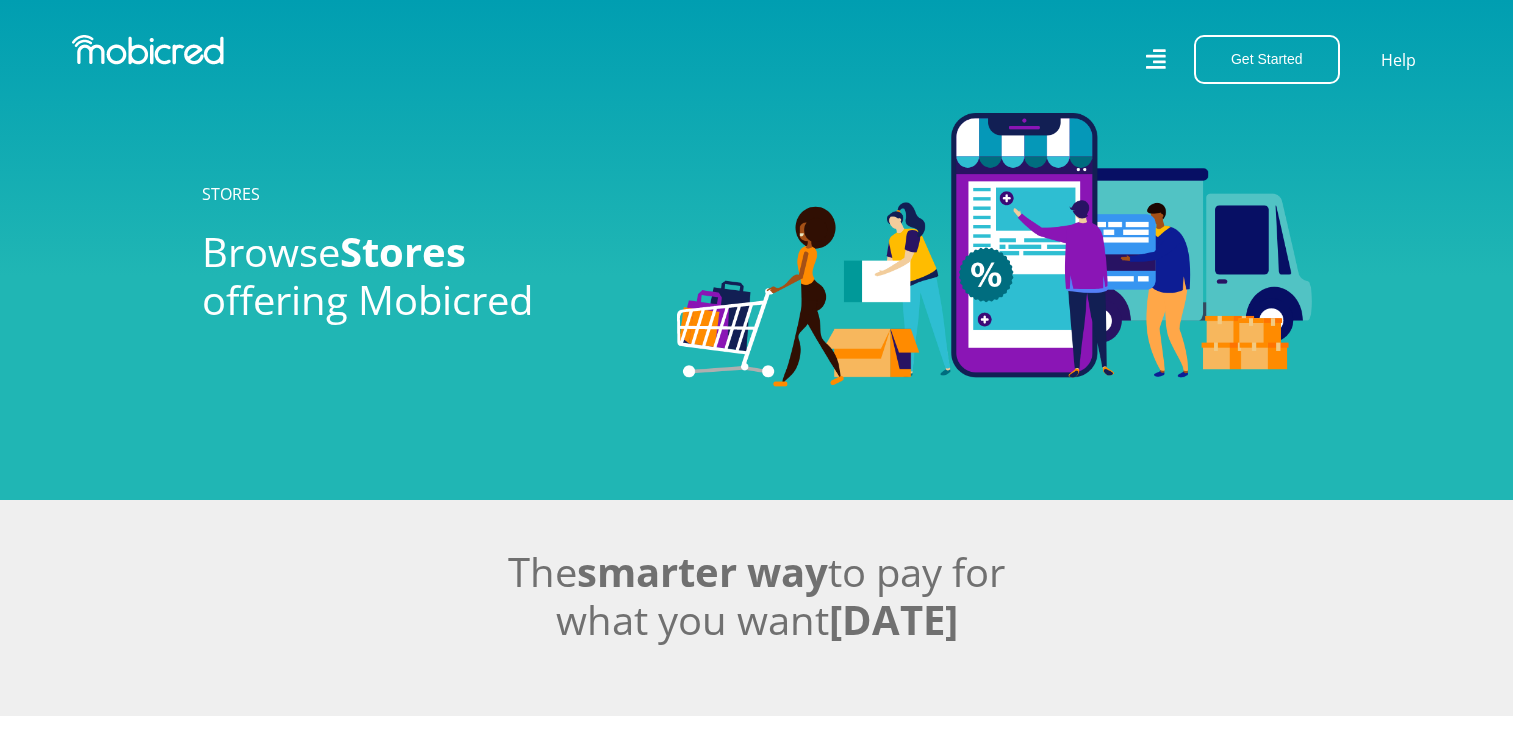 scroll, scrollTop: 0, scrollLeft: 0, axis: both 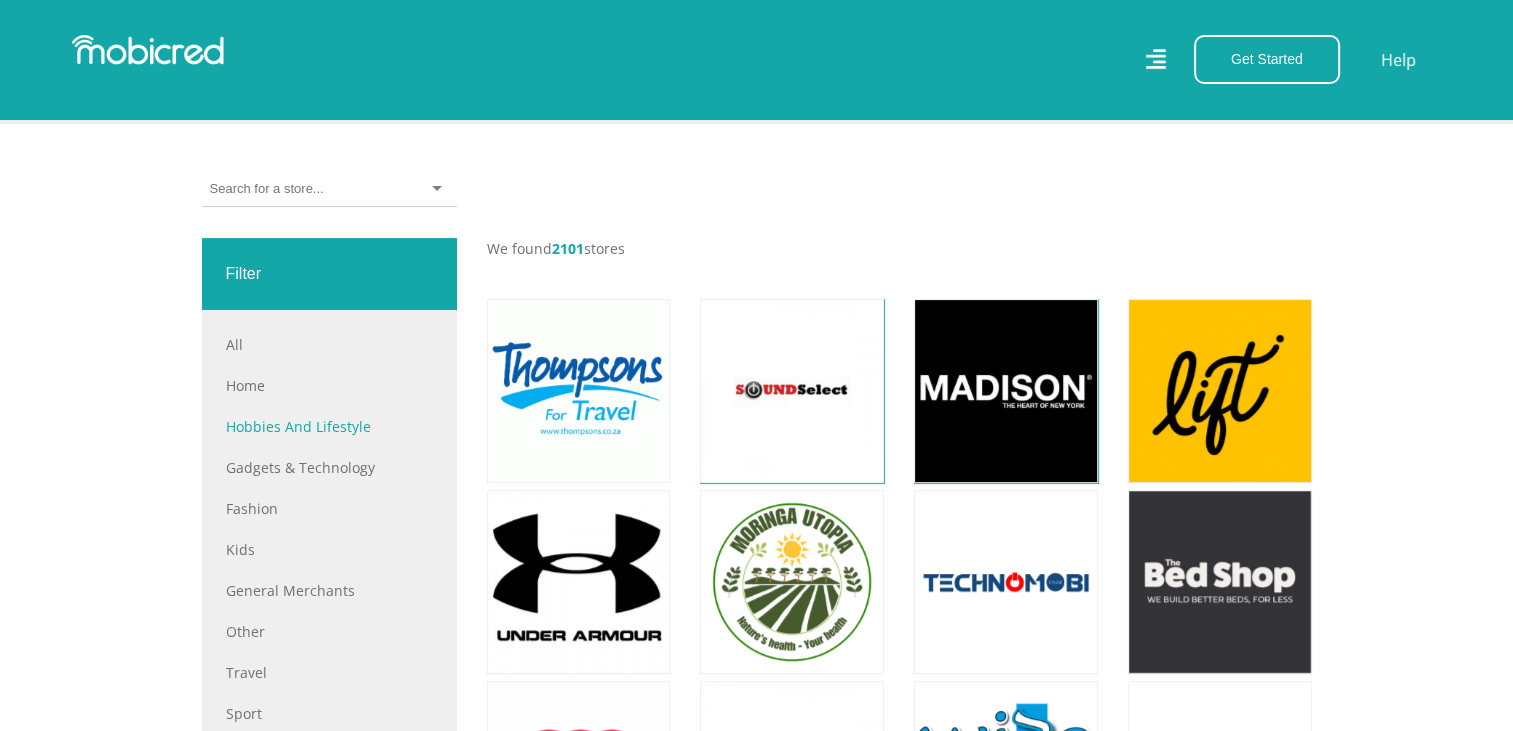click on "Hobbies and Lifestyle" at bounding box center (329, 426) 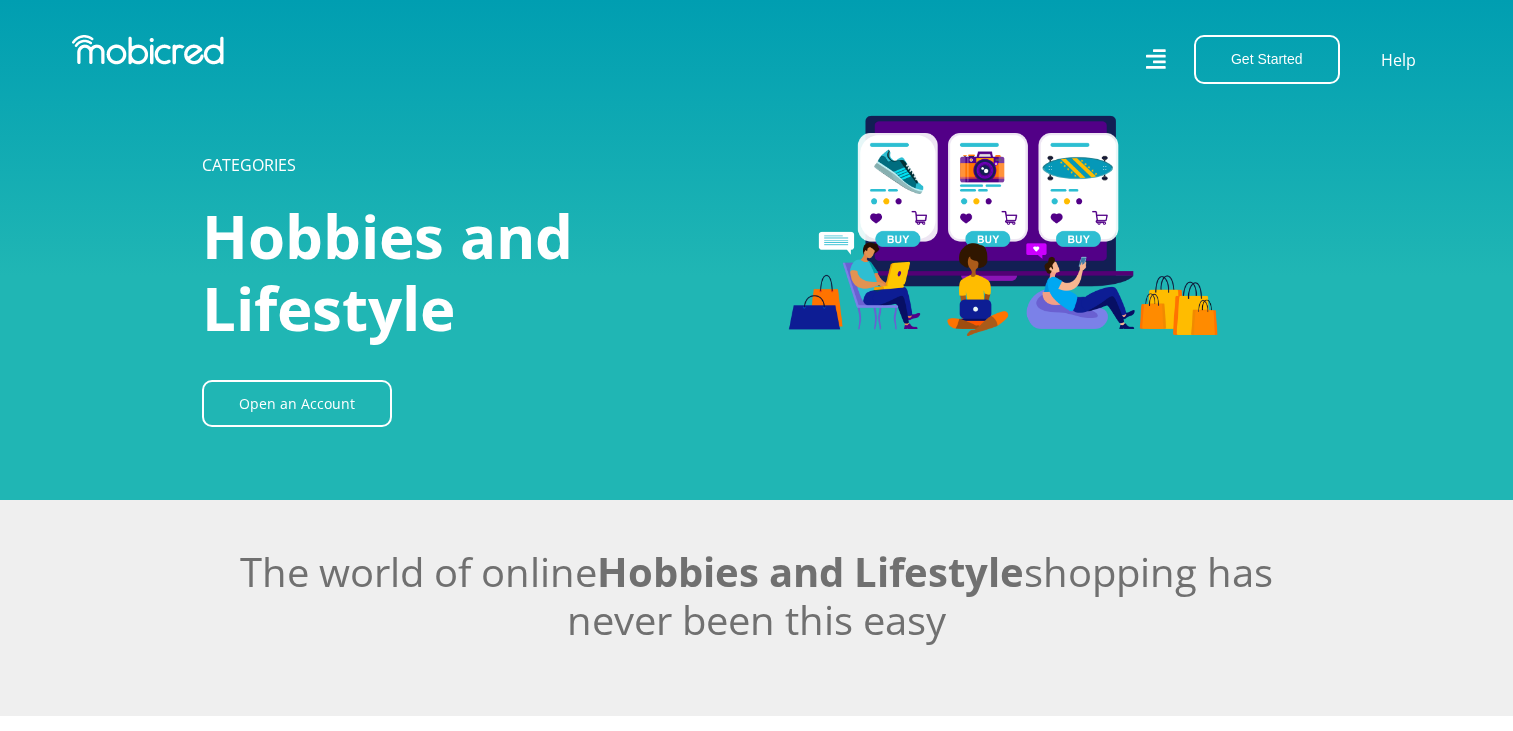 scroll, scrollTop: 0, scrollLeft: 0, axis: both 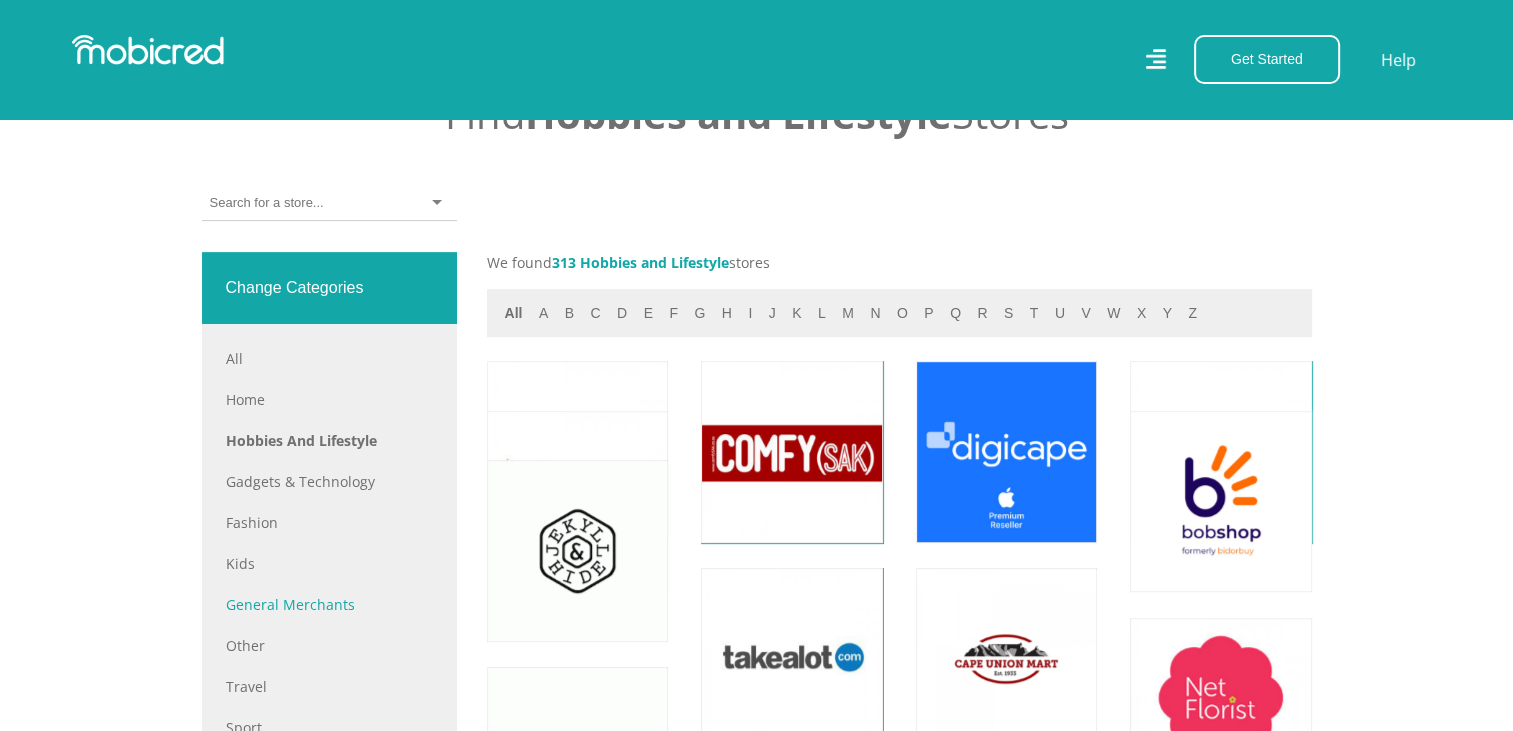 click on "General Merchants" at bounding box center [329, 604] 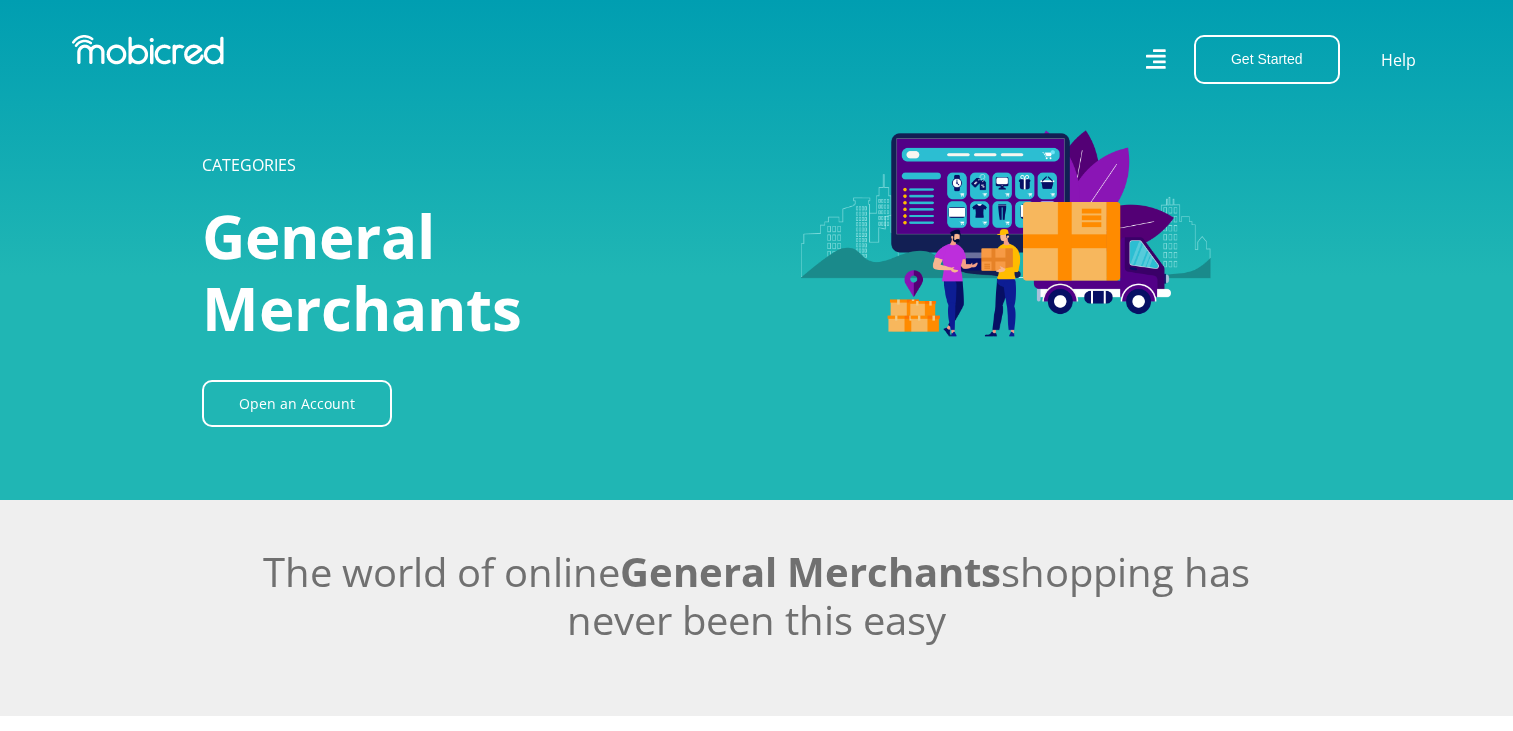 scroll, scrollTop: 0, scrollLeft: 0, axis: both 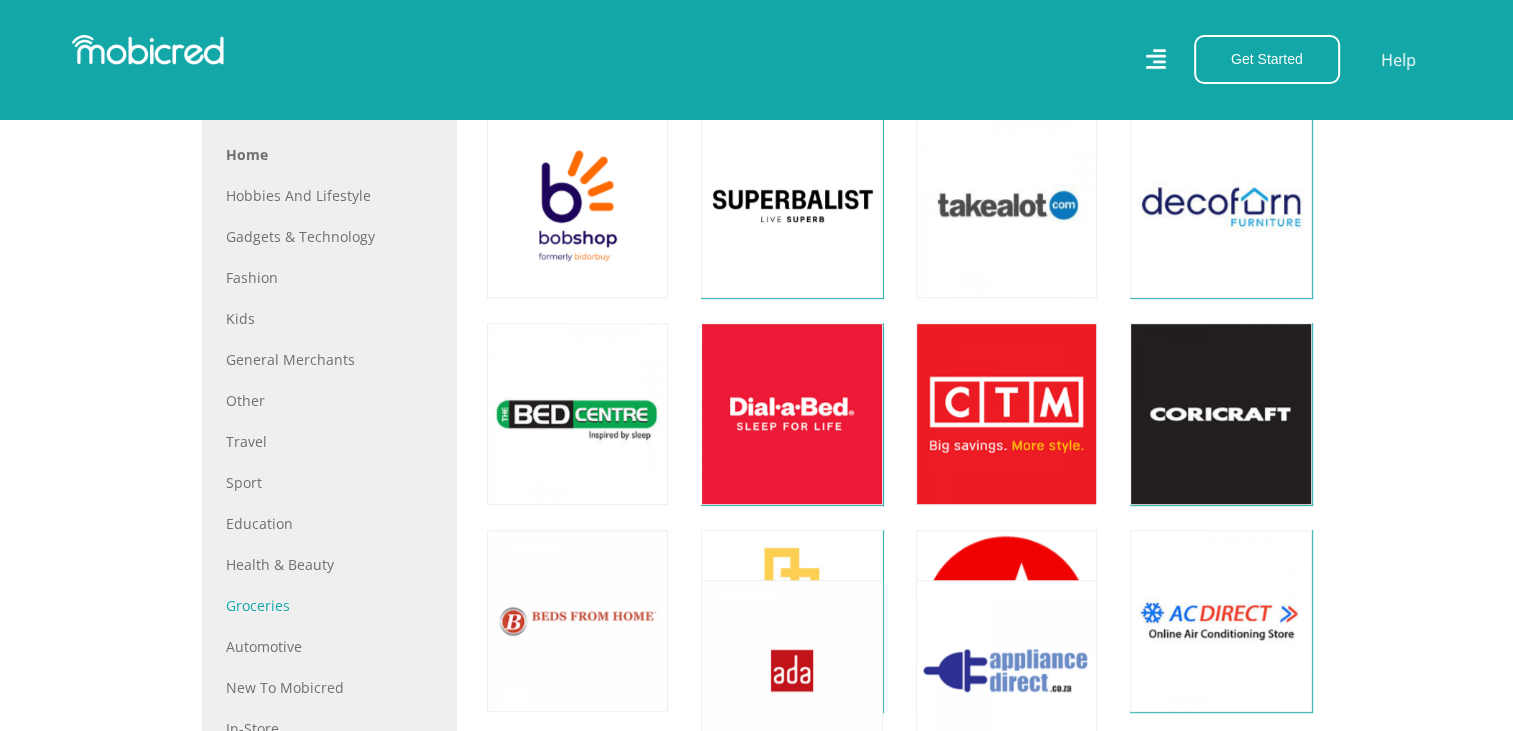 click on "Groceries" at bounding box center [329, 605] 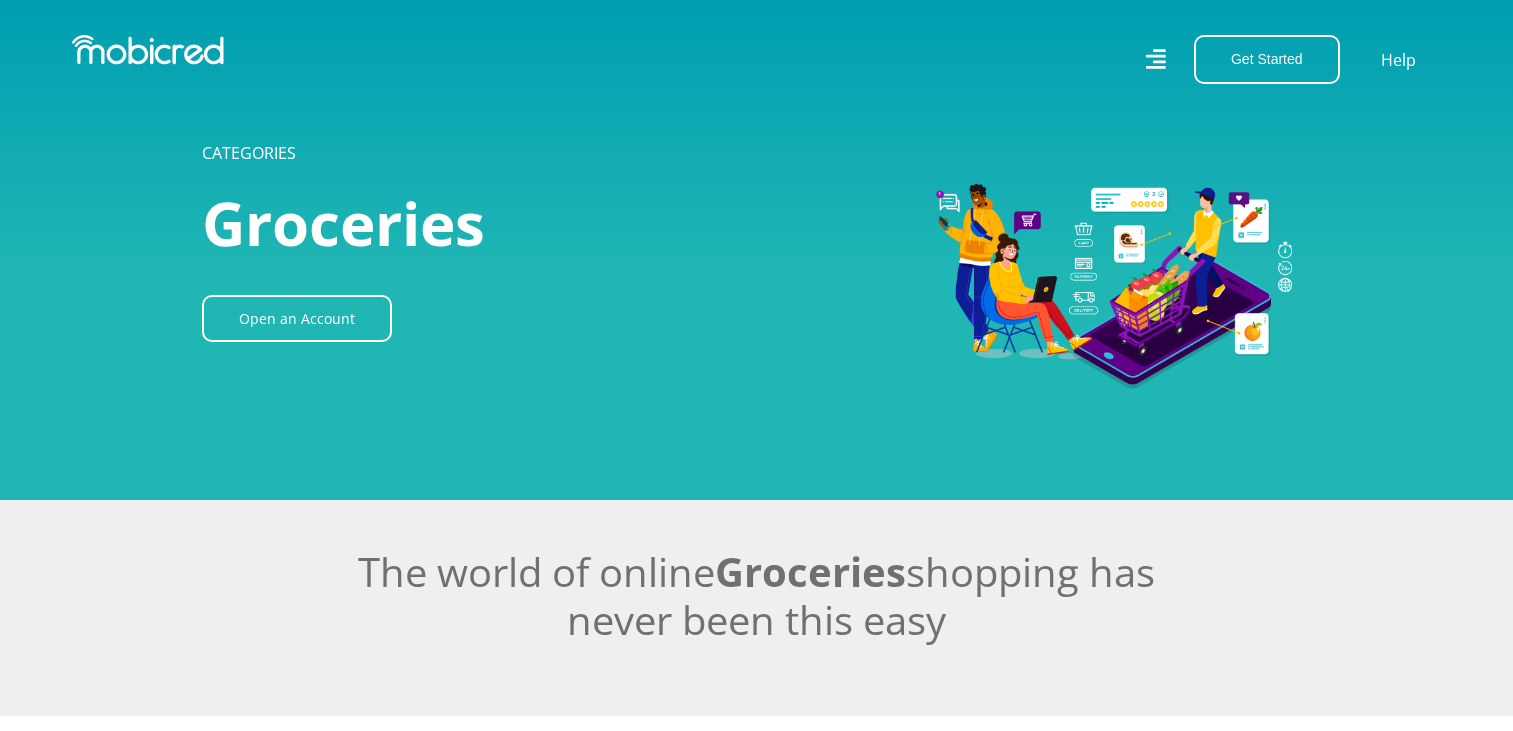 scroll, scrollTop: 0, scrollLeft: 0, axis: both 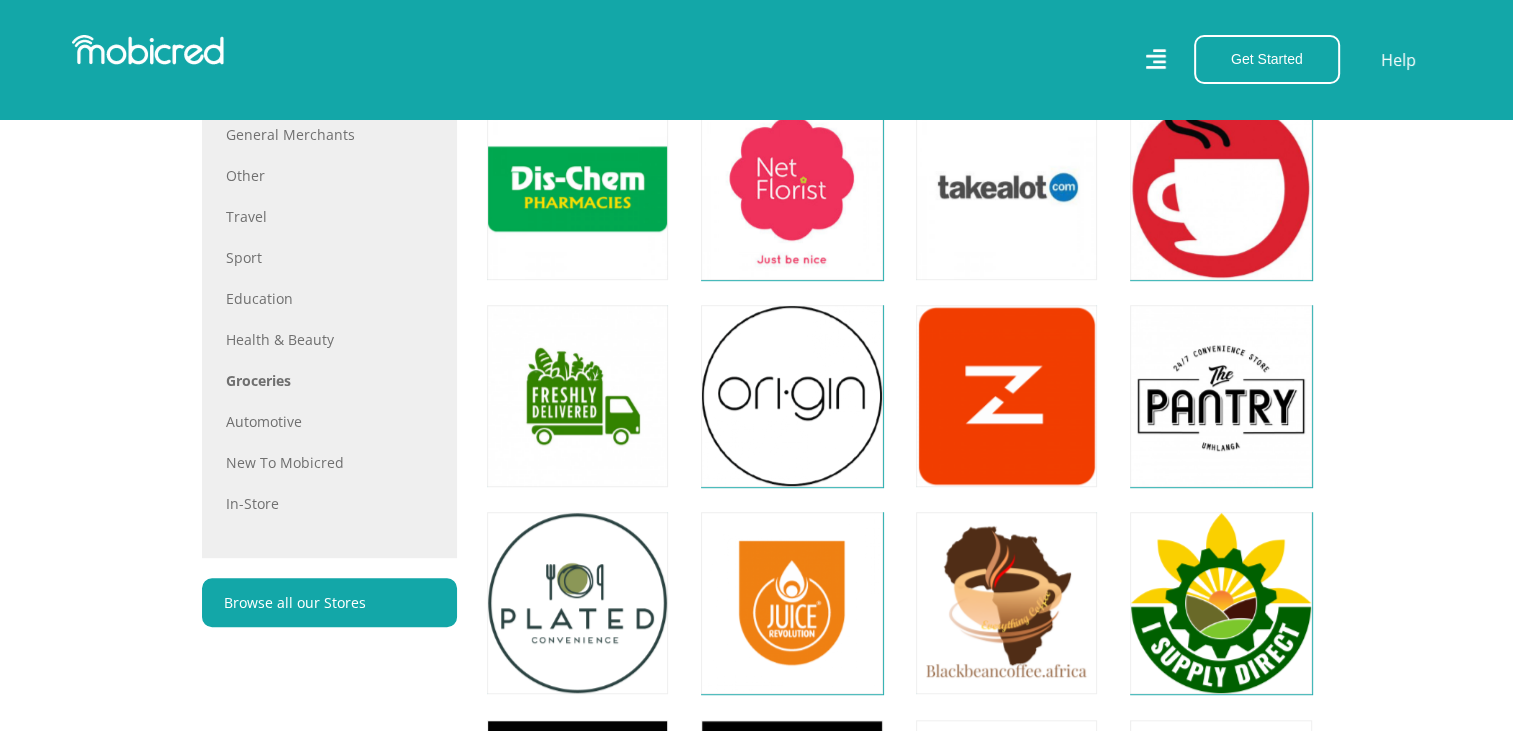 click on "STORES
Find  Groceries  Stores
Change Categories
All
All
Home
Hobbies and Lifestyle
Gadgets & Technology
Fashion
Kids
General Merchants
Other
Travel
Sport Education" at bounding box center [756, 666] 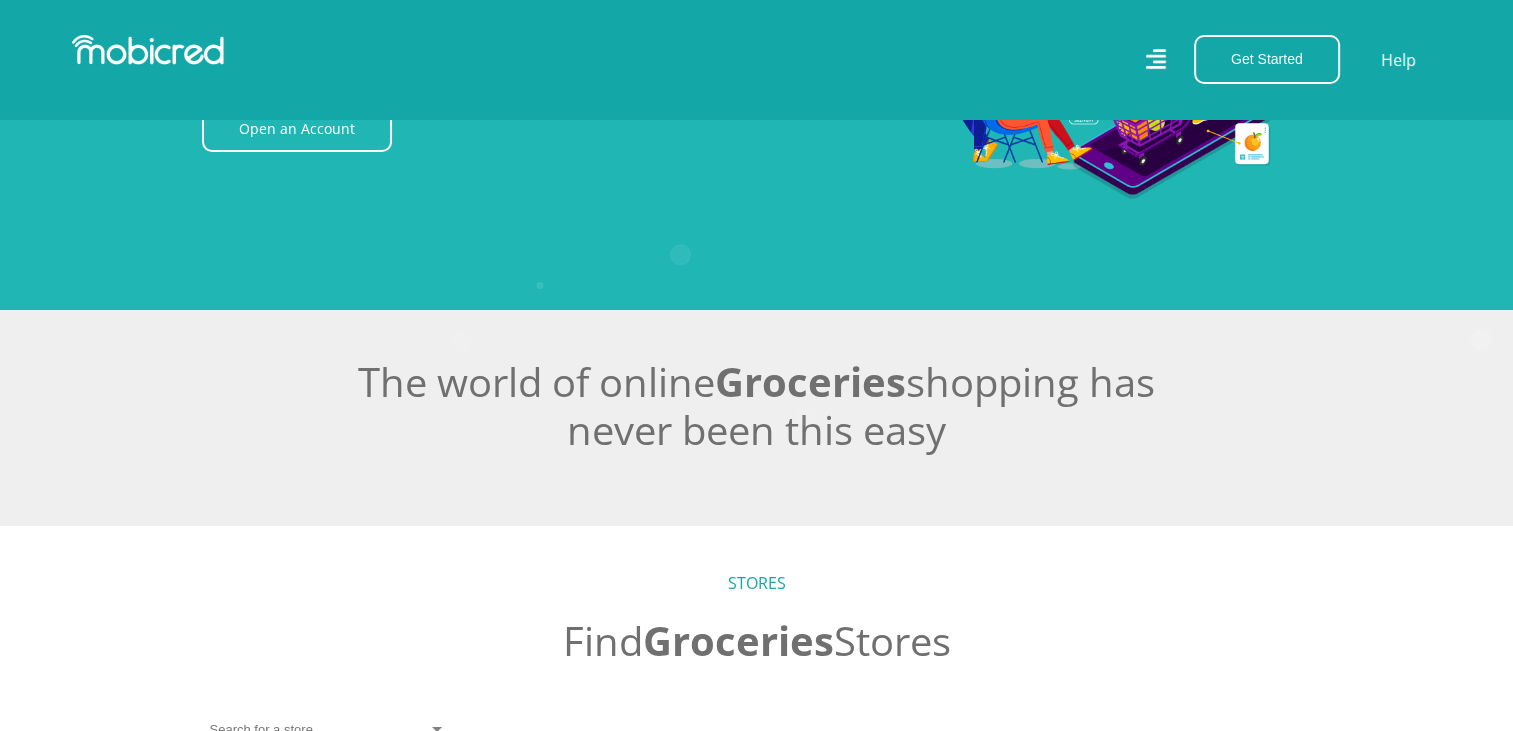 scroll, scrollTop: 187, scrollLeft: 0, axis: vertical 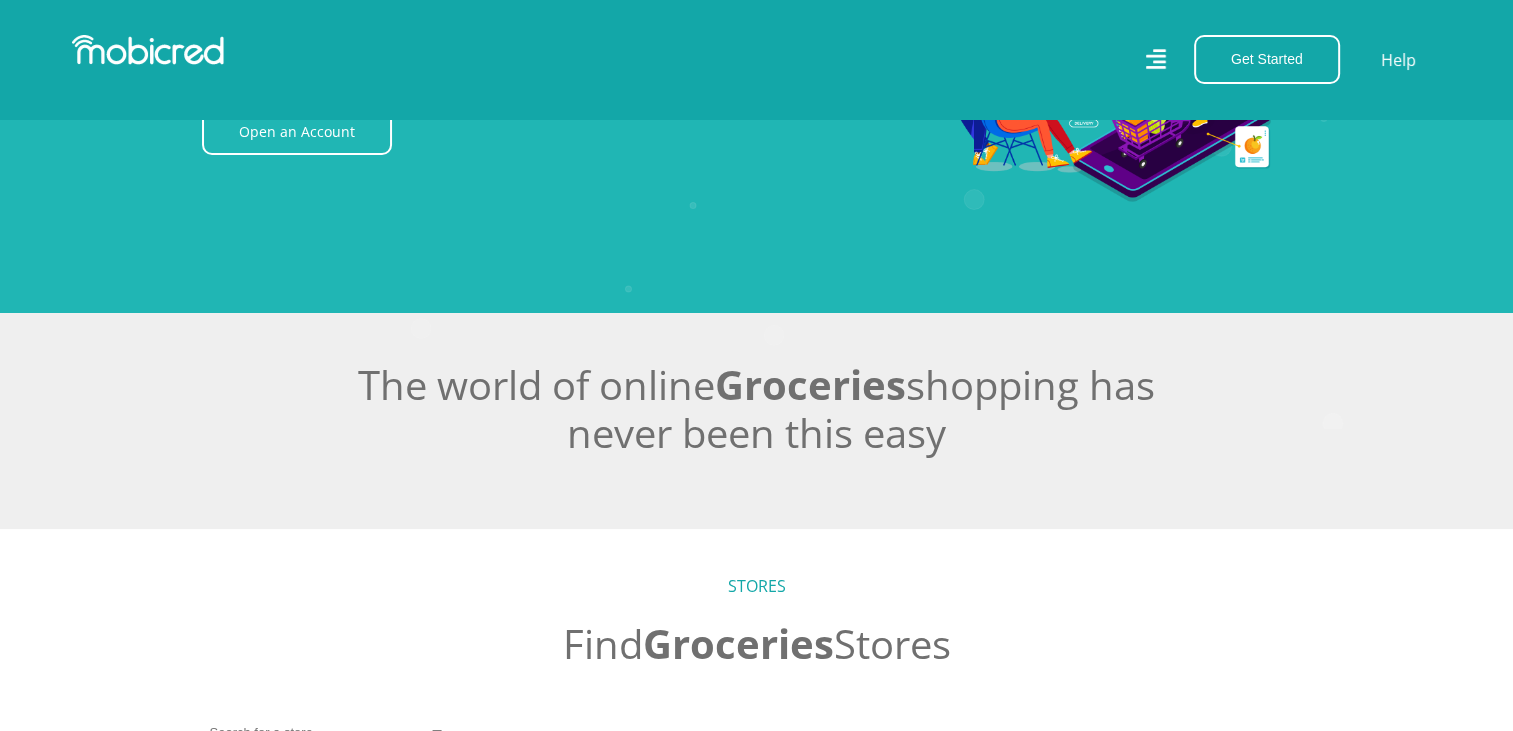 click on "STORES
Find  Groceries  Stores
Change Categories
All
All
Home
Hobbies and Lifestyle
Gadgets & Technology
Fashion
Kids
General Merchants
Other
Travel
Sport Education" at bounding box center [756, 1666] 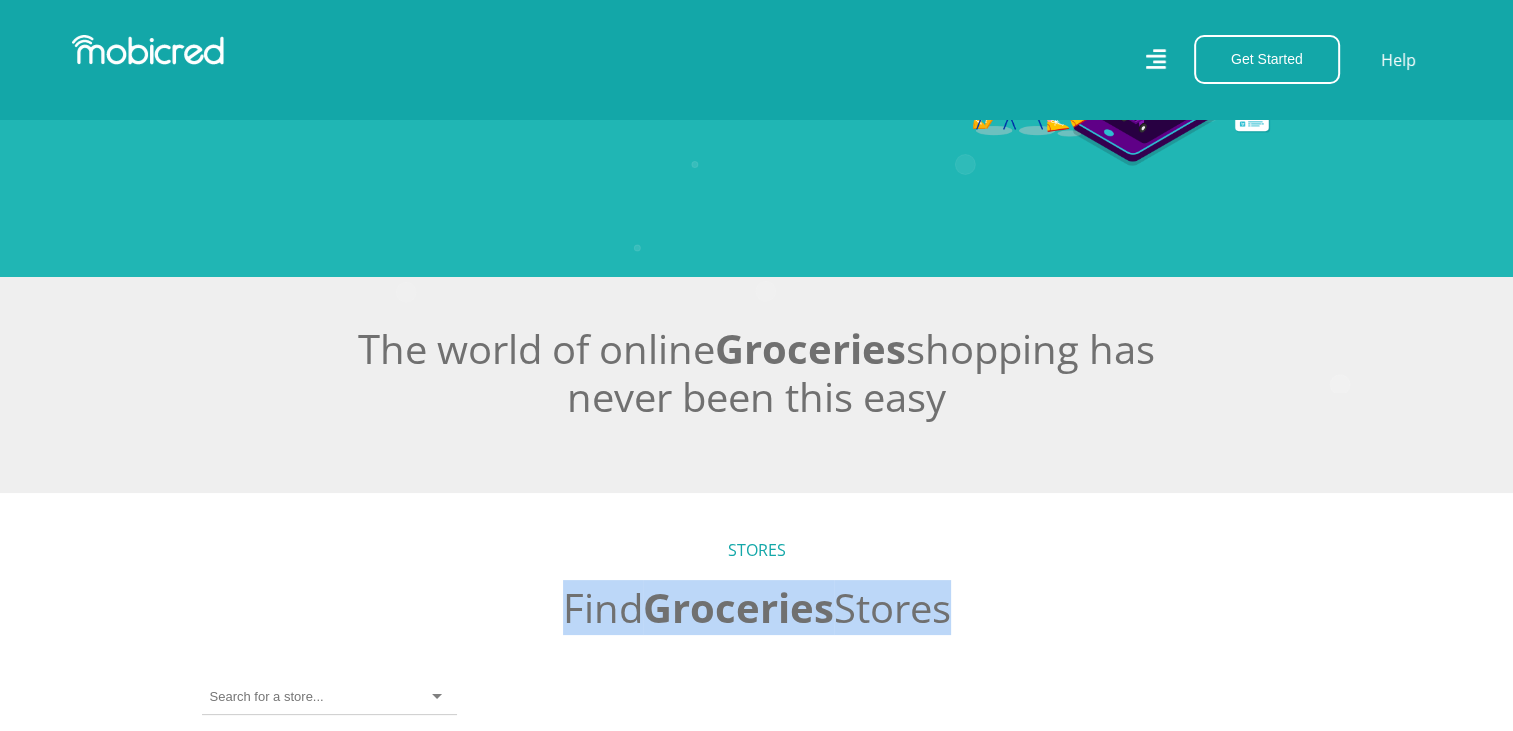 click on "Stores
Categories
Mall
About Us
For Merchants
For Developers
Help
Sign Up
Sign In
021 126 0700
[EMAIL_ADDRESS][DOMAIN_NAME]
Get Started
Open an Account
Account Holder Login
Help
CATEGORIES
Groceries" at bounding box center (756, 1881) 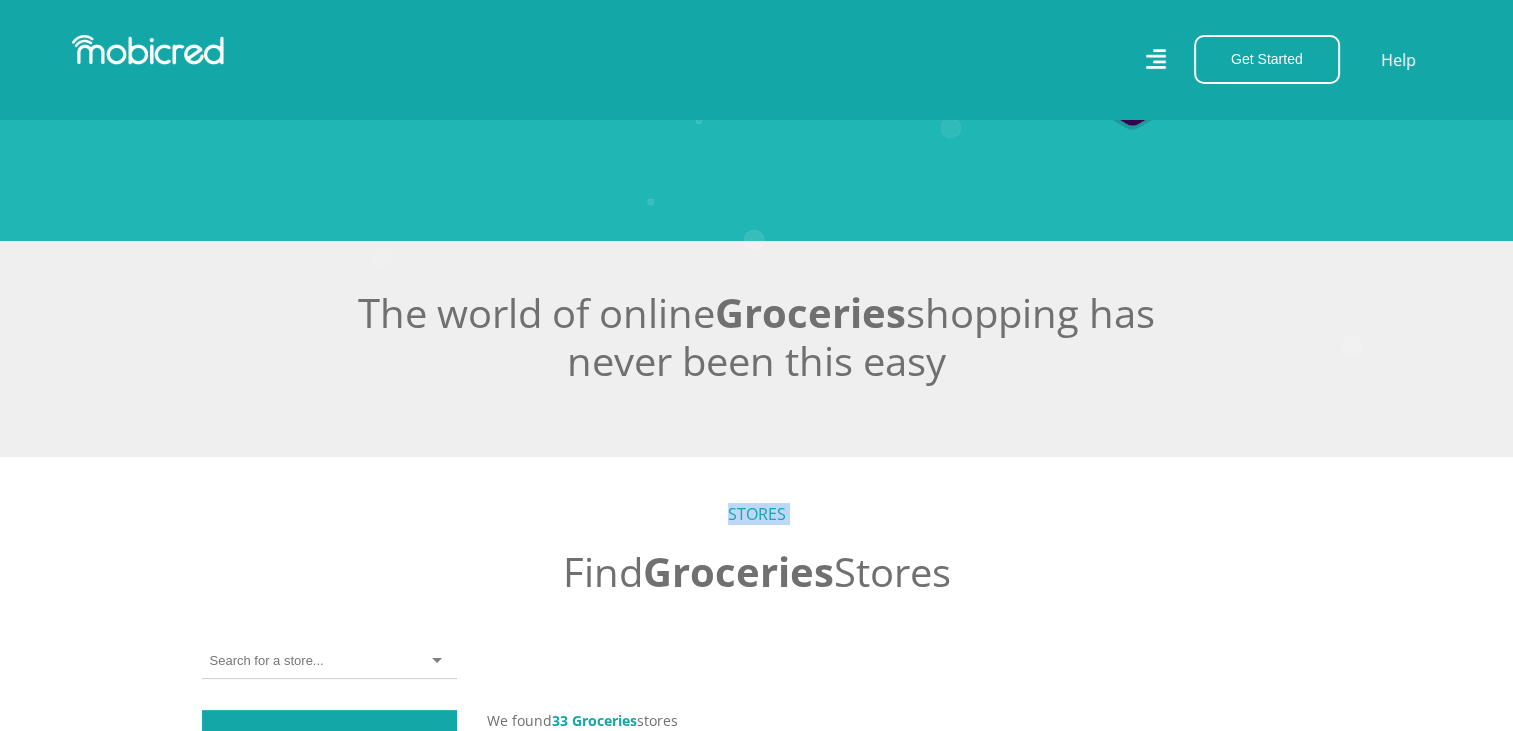 click on "Stores
Categories
Mall
About Us
For Merchants
For Developers
Help
Sign Up
Sign In
021 126 0700
[EMAIL_ADDRESS][DOMAIN_NAME]
Get Started
Open an Account
Account Holder Login
Help
CATEGORIES
Groceries" at bounding box center [756, 1845] 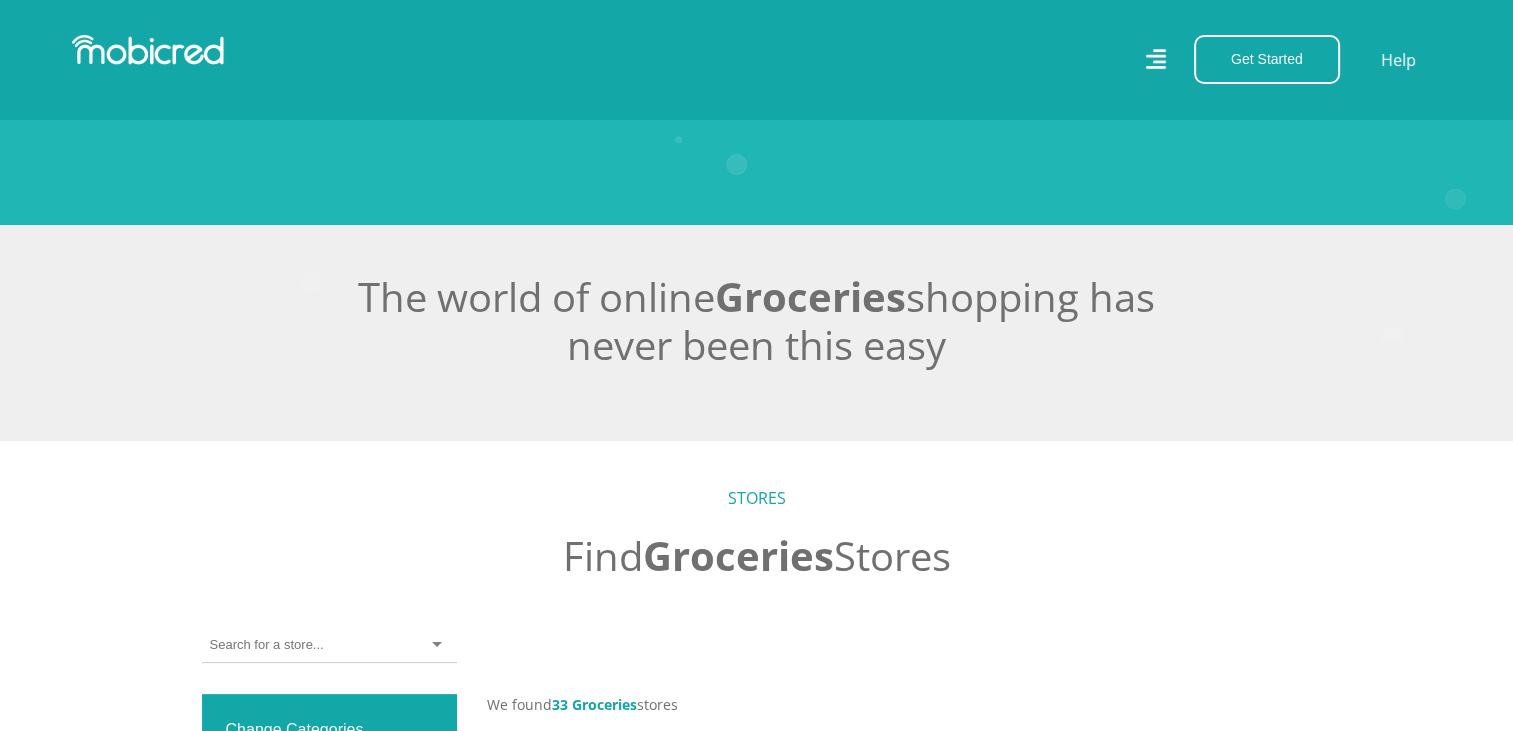drag, startPoint x: 1512, startPoint y: 718, endPoint x: 1305, endPoint y: 687, distance: 209.30838 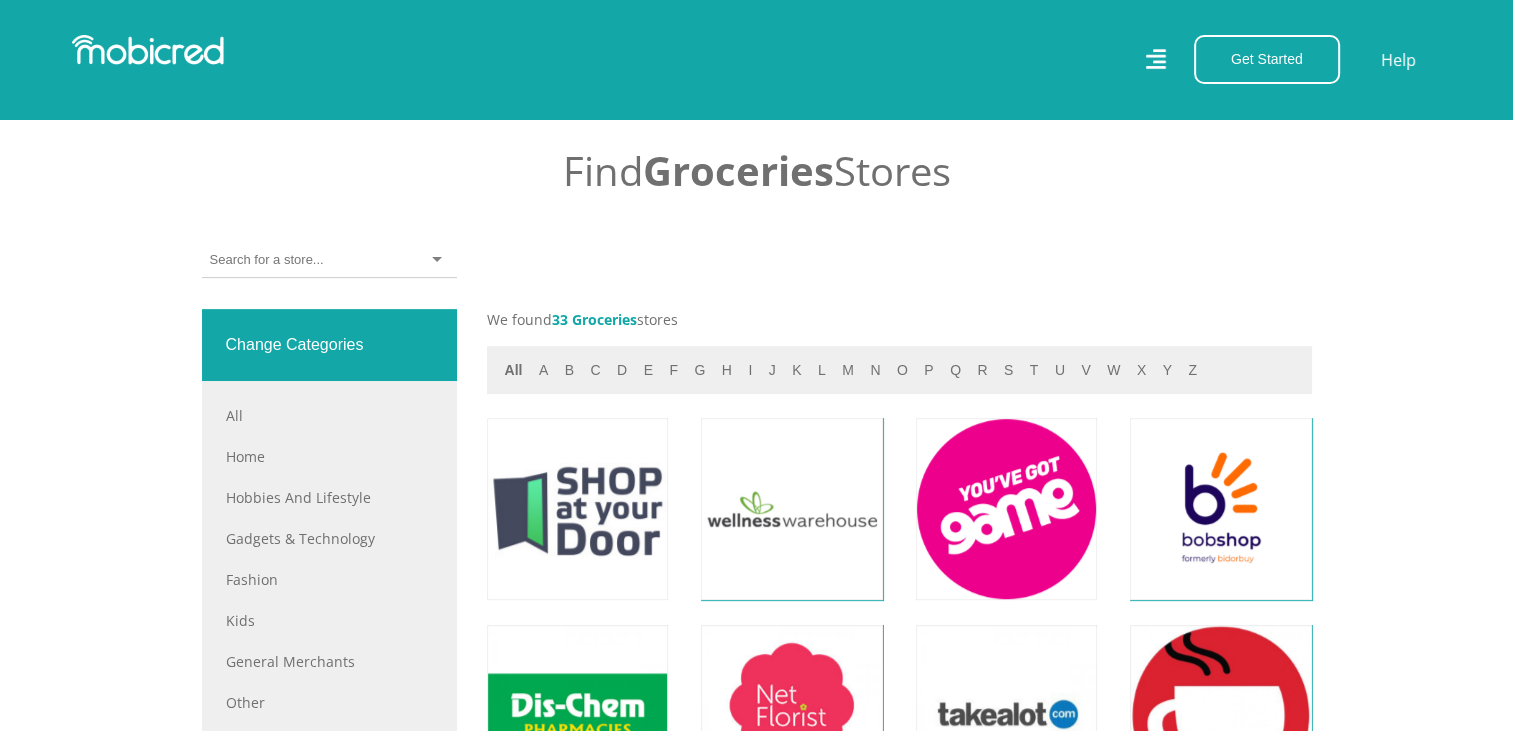 scroll, scrollTop: 635, scrollLeft: 15, axis: both 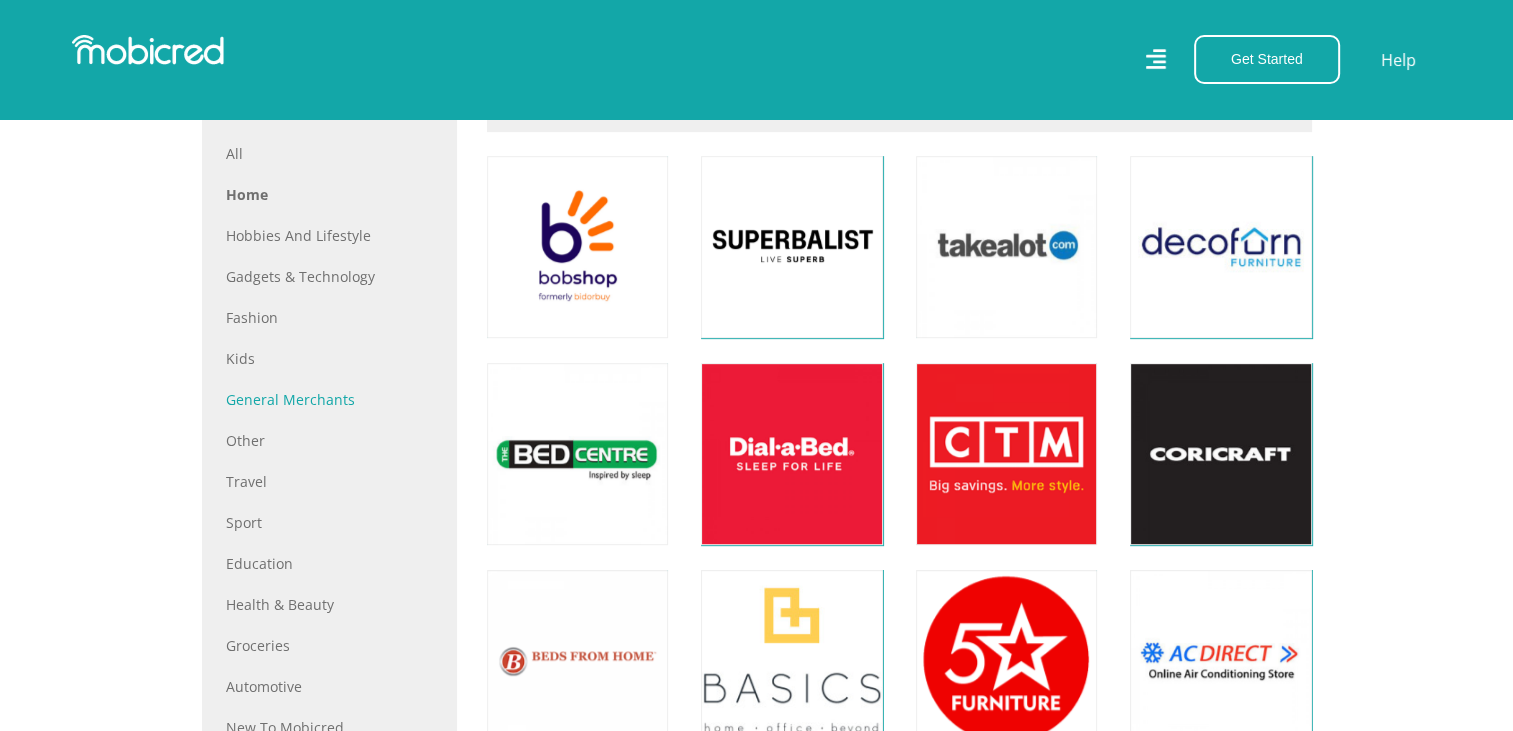 click on "General Merchants" at bounding box center (329, 399) 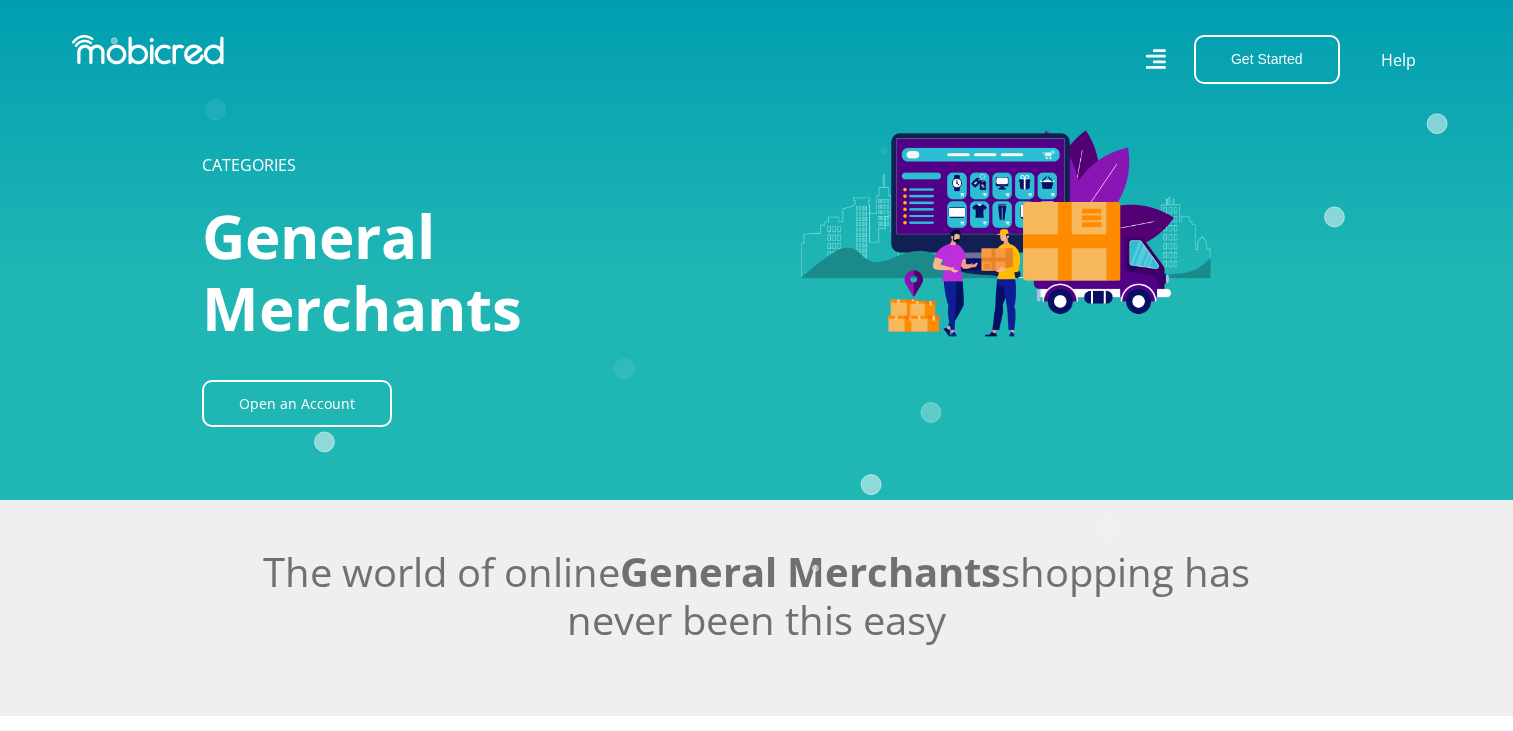 scroll, scrollTop: 0, scrollLeft: 0, axis: both 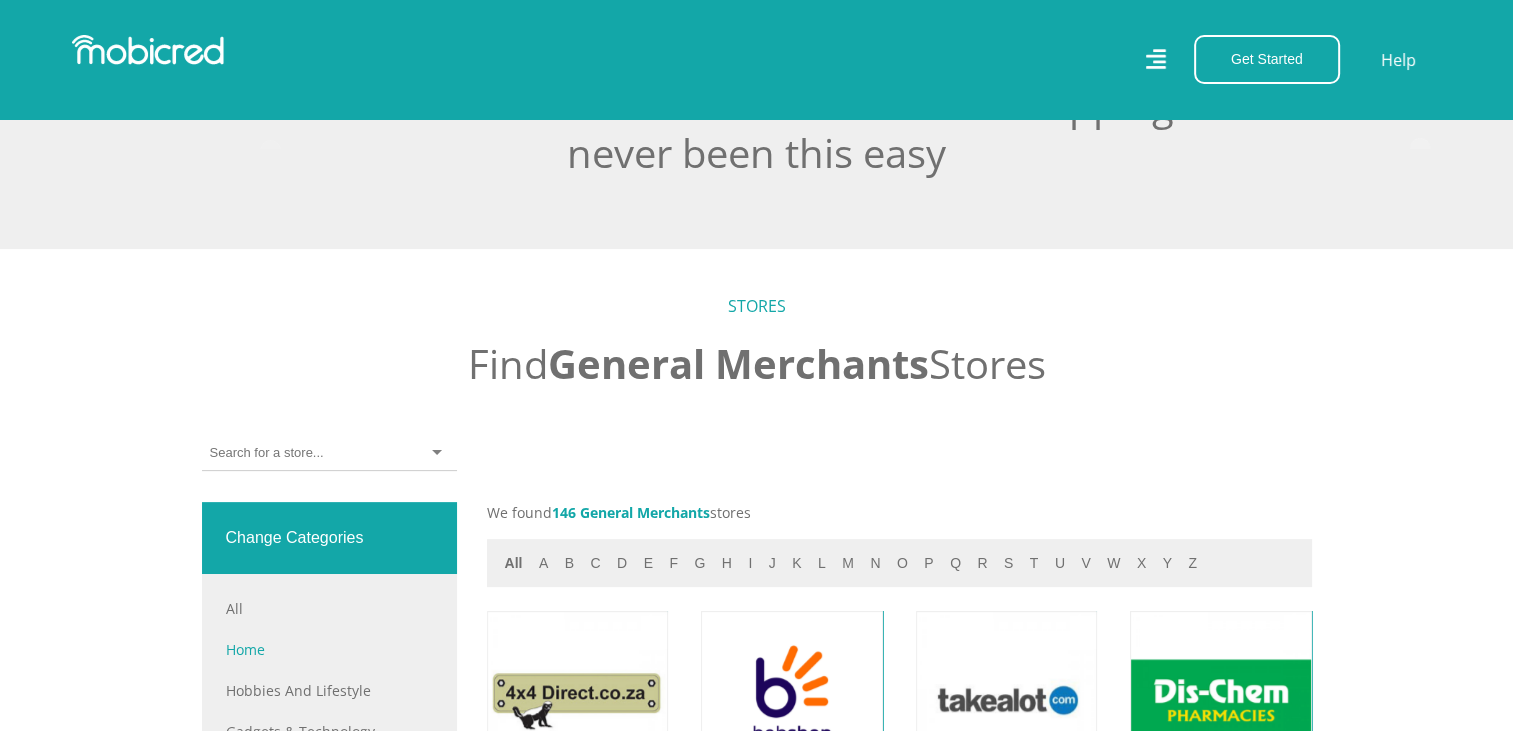 click on "Home" at bounding box center (329, 649) 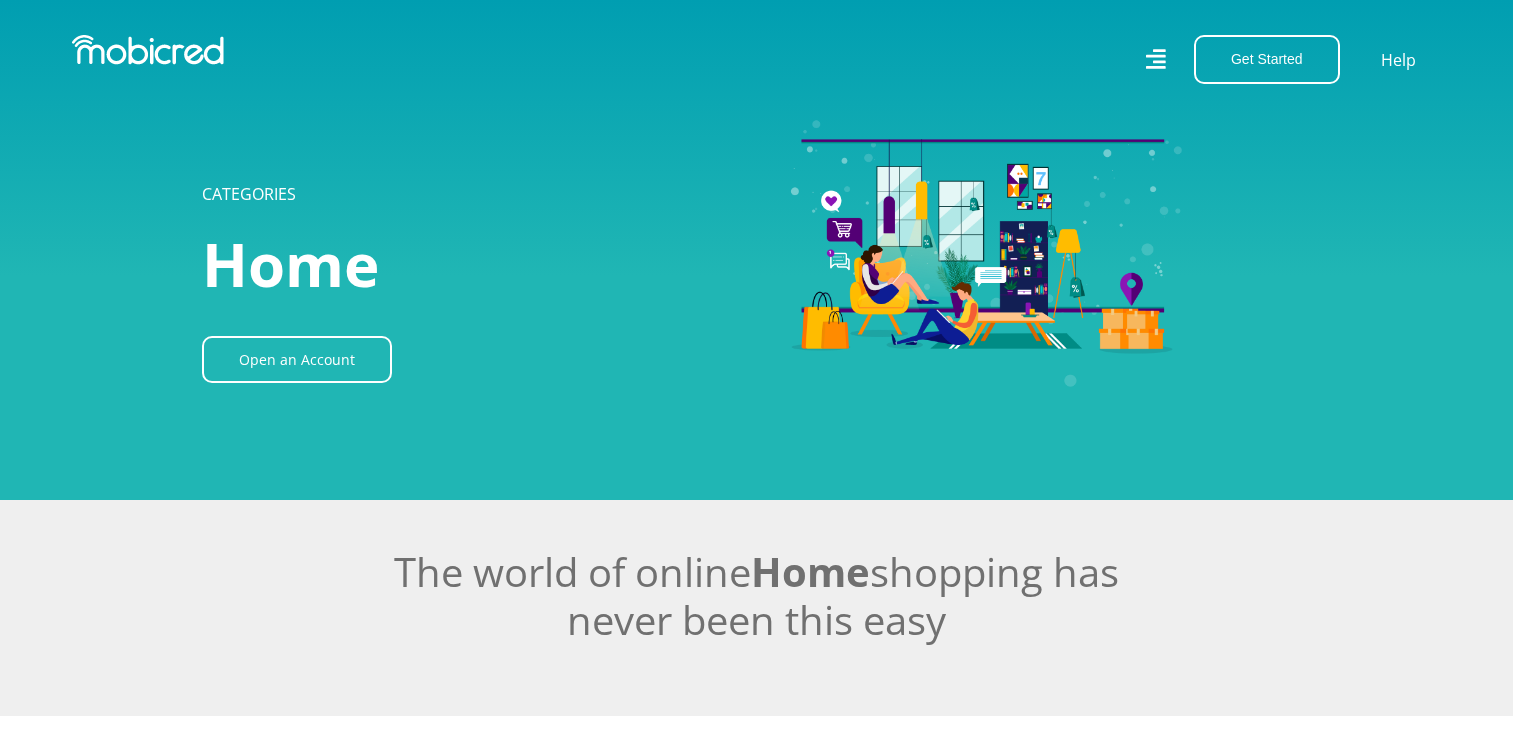 scroll, scrollTop: 0, scrollLeft: 0, axis: both 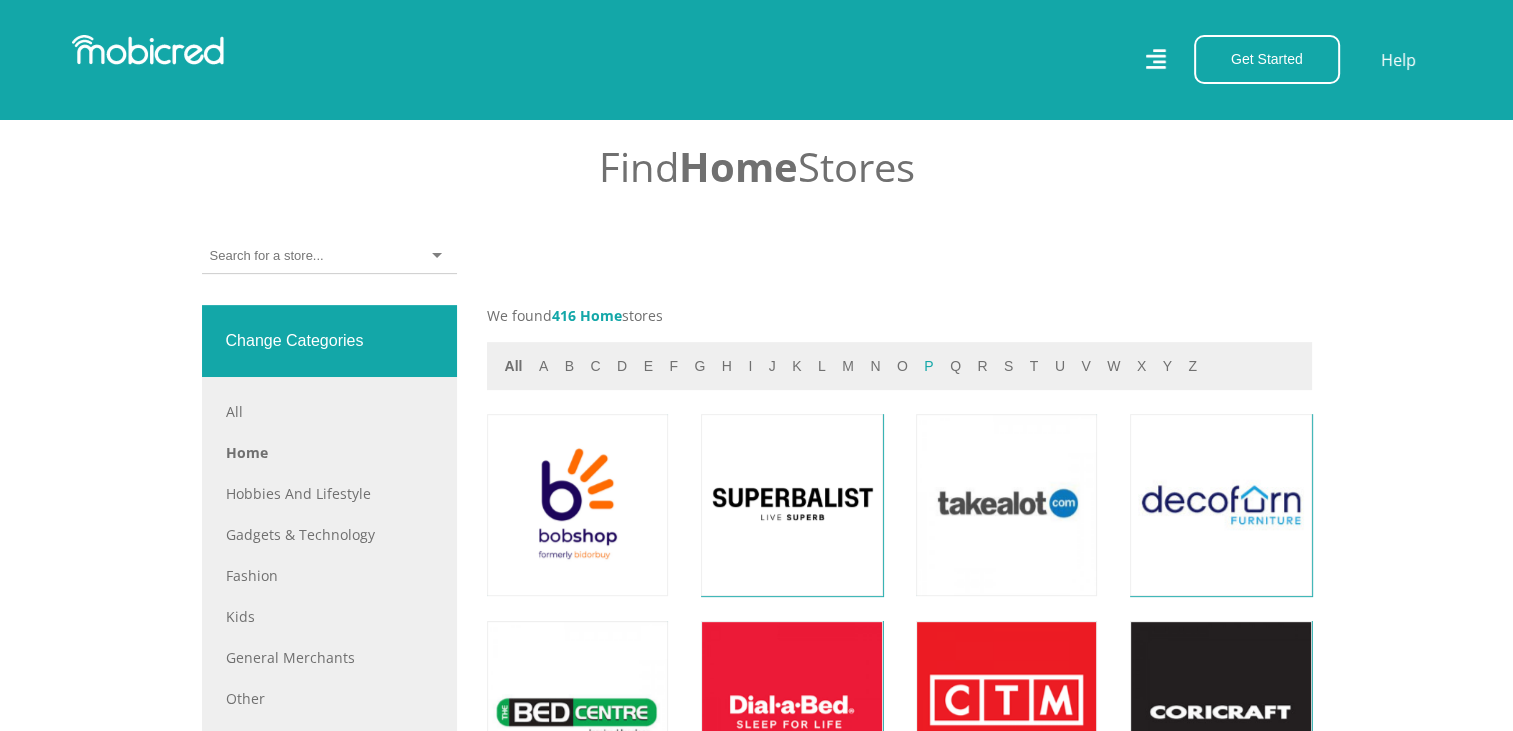 click on "p" at bounding box center [928, 366] 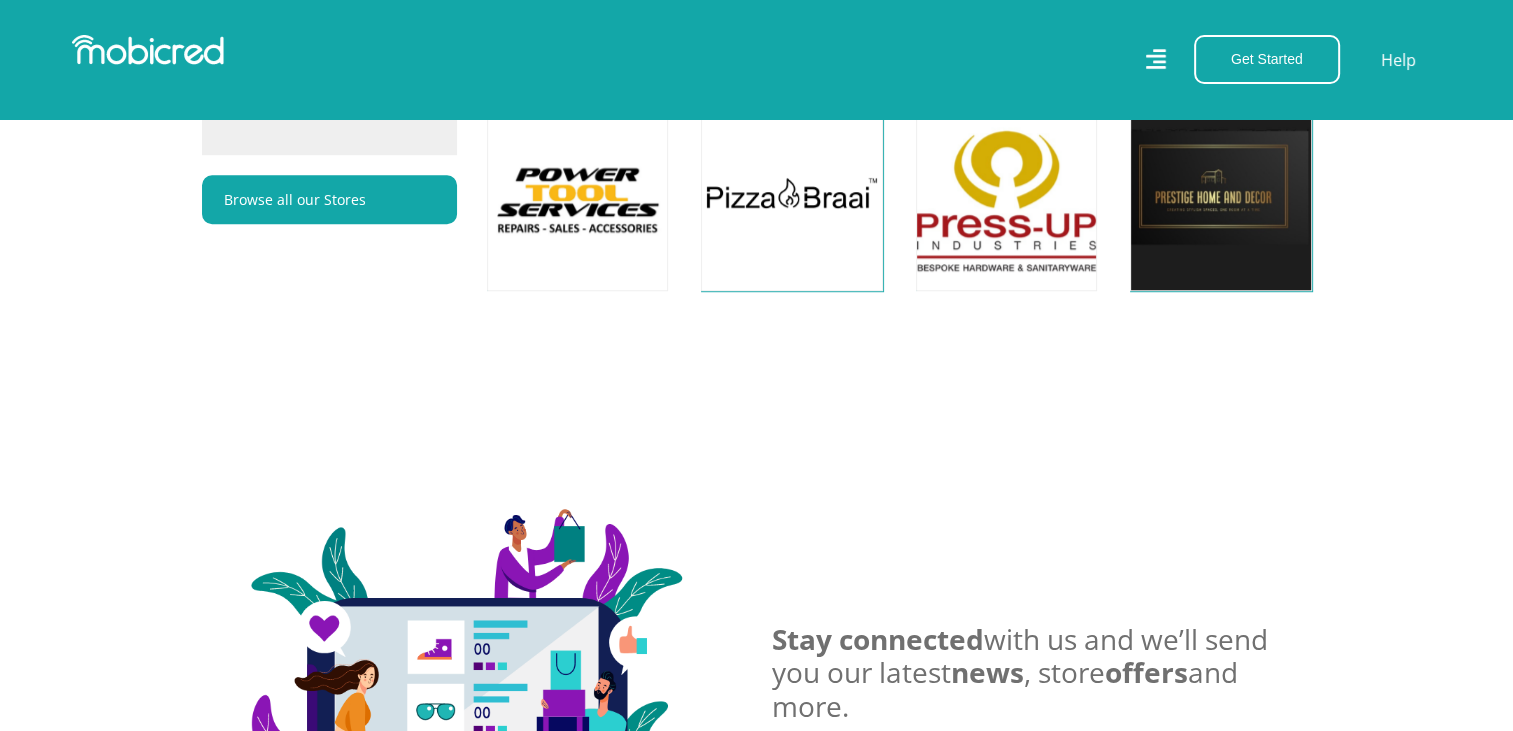 scroll, scrollTop: 1664, scrollLeft: 0, axis: vertical 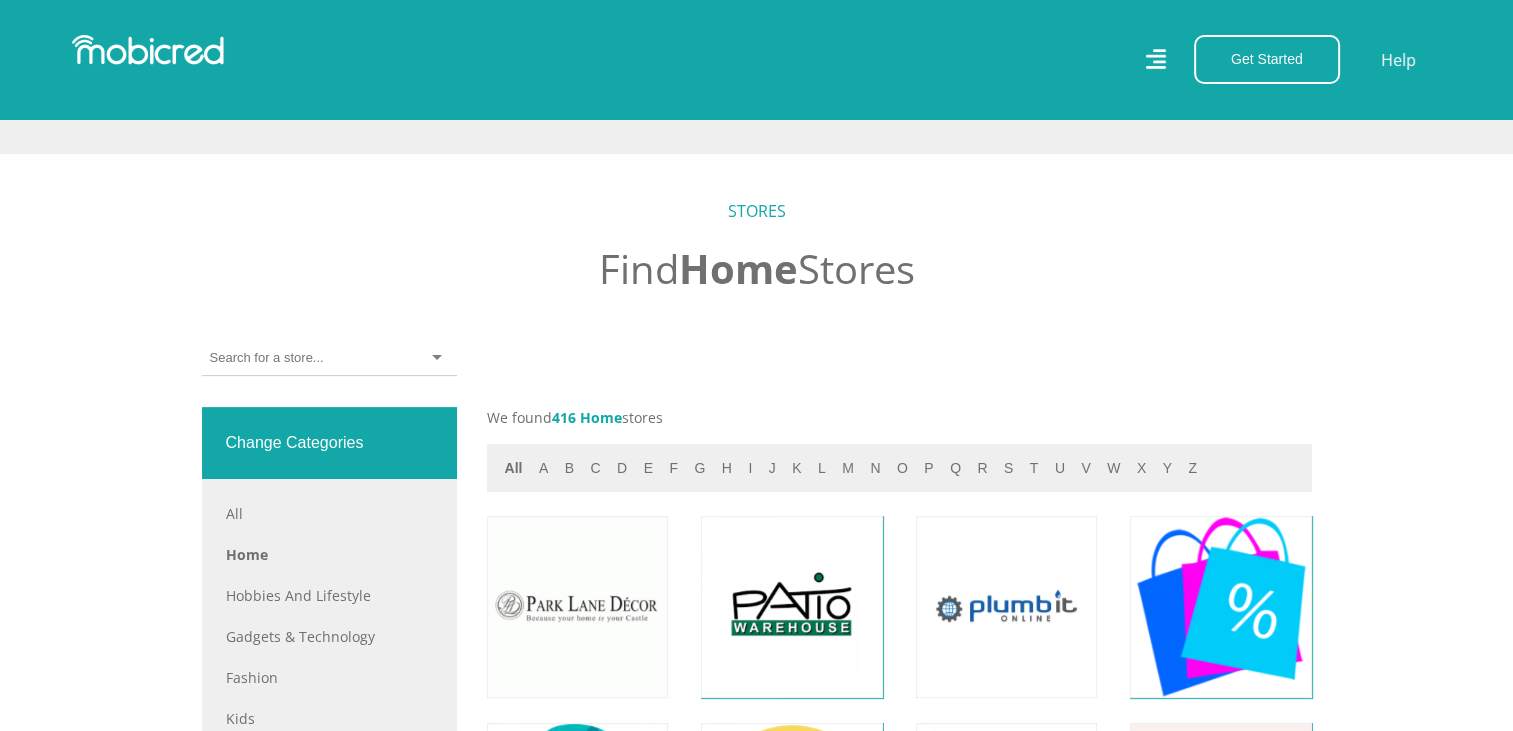 click at bounding box center (329, 358) 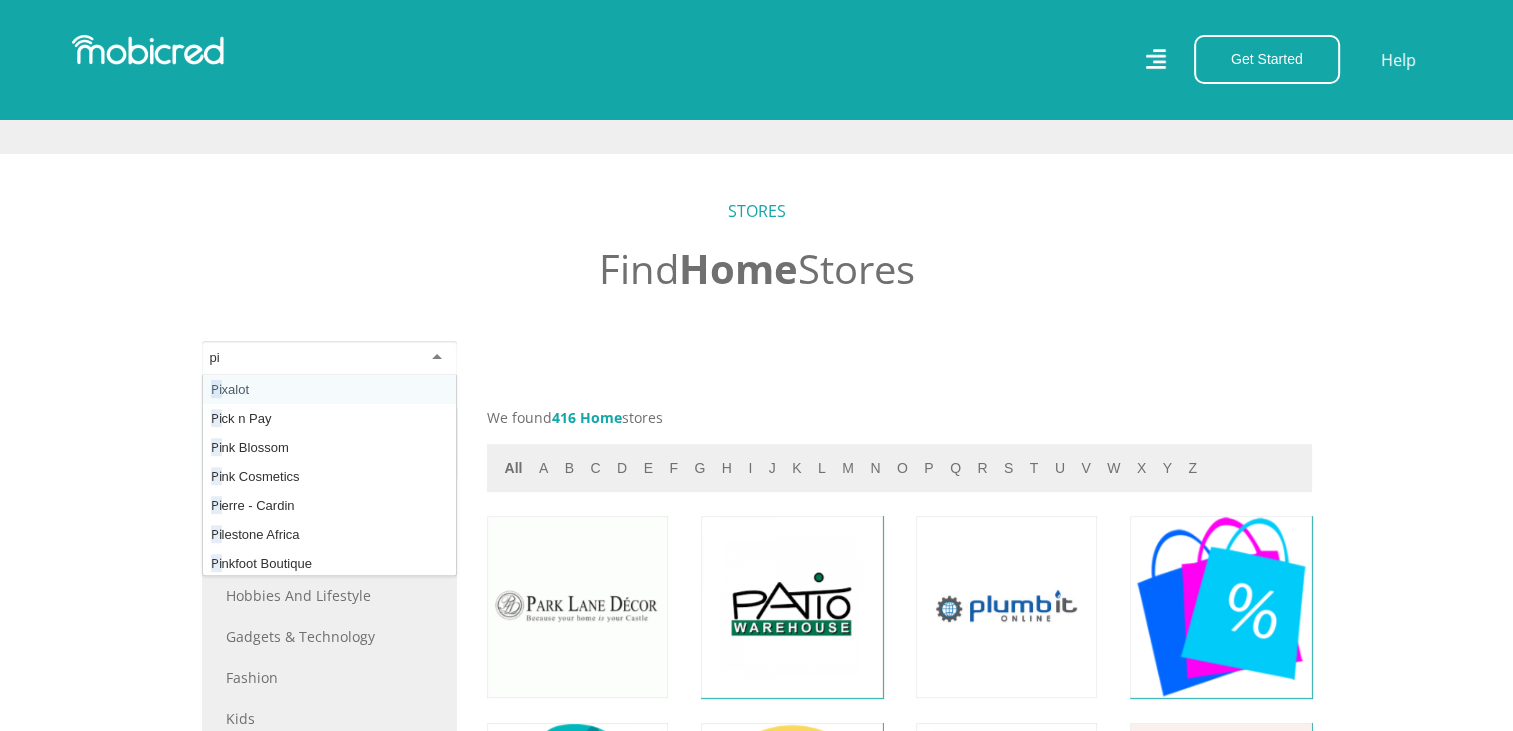 type on "pic" 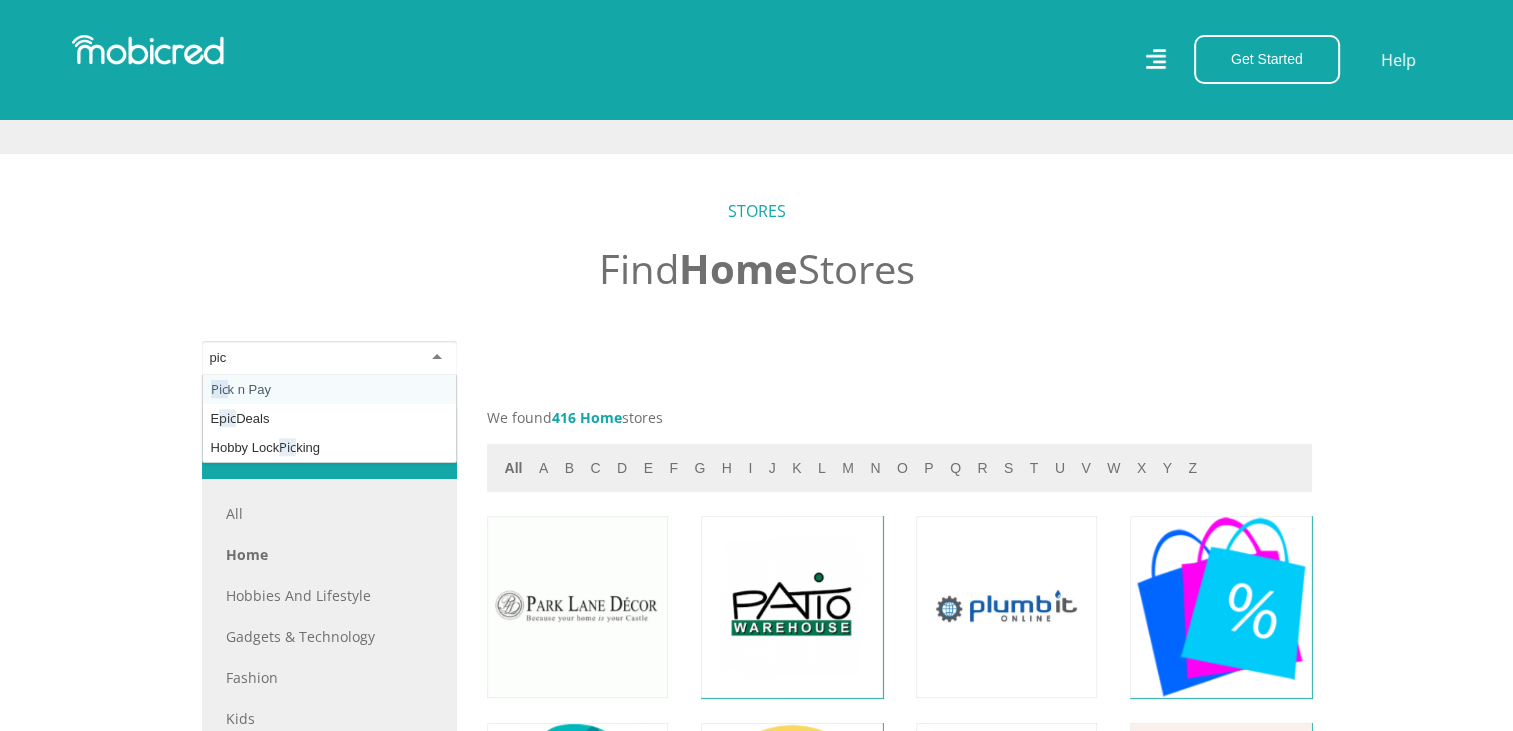 type 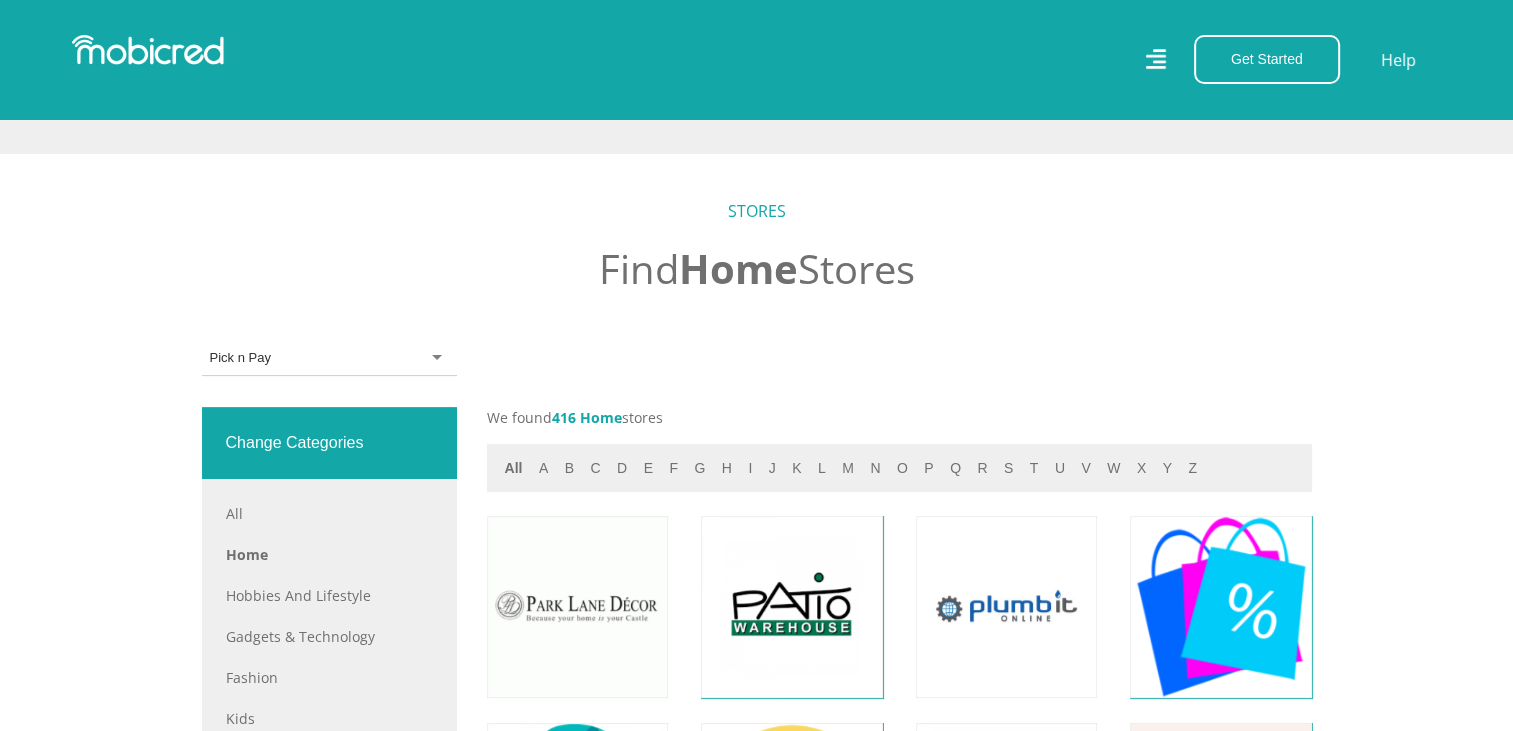scroll, scrollTop: 0, scrollLeft: 0, axis: both 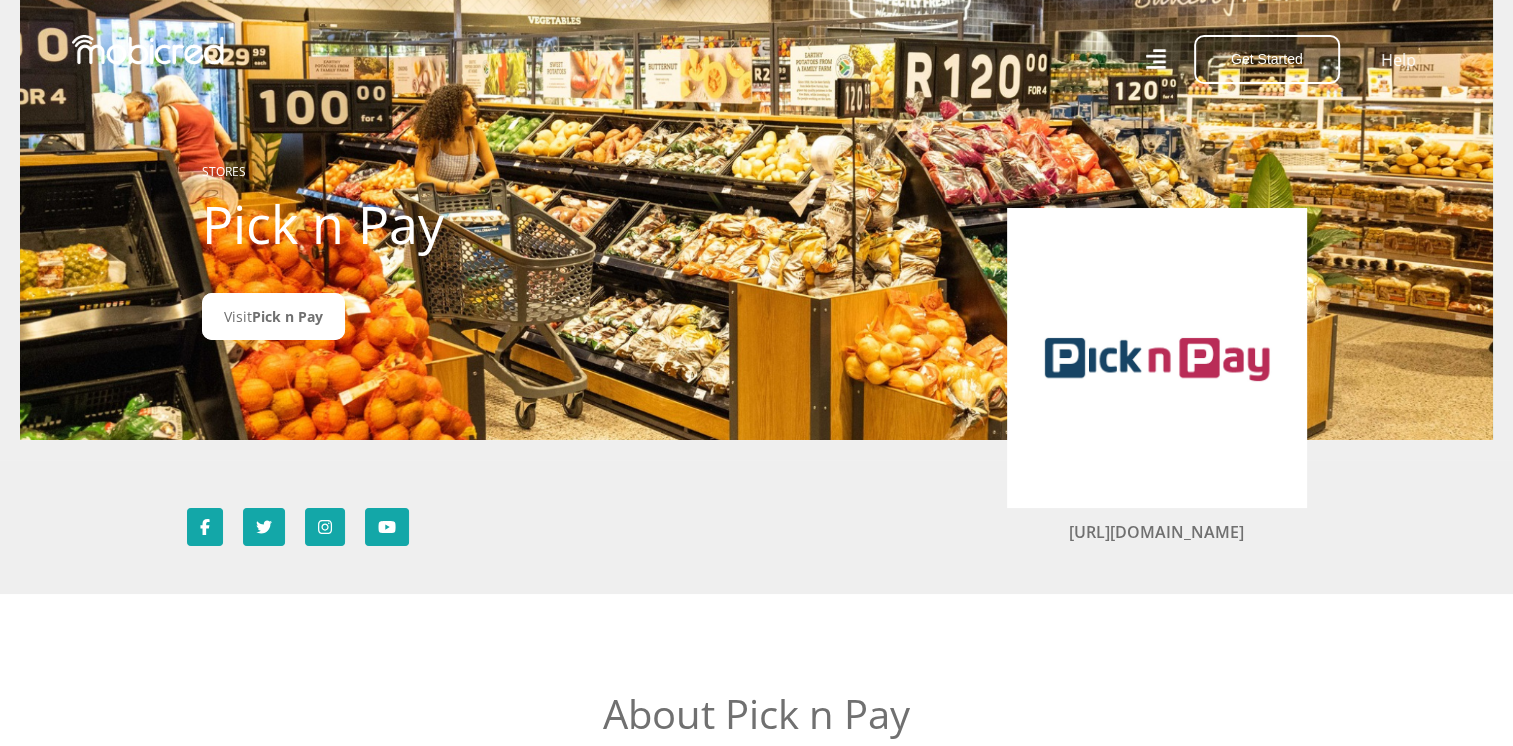 click at bounding box center (1157, 358) 